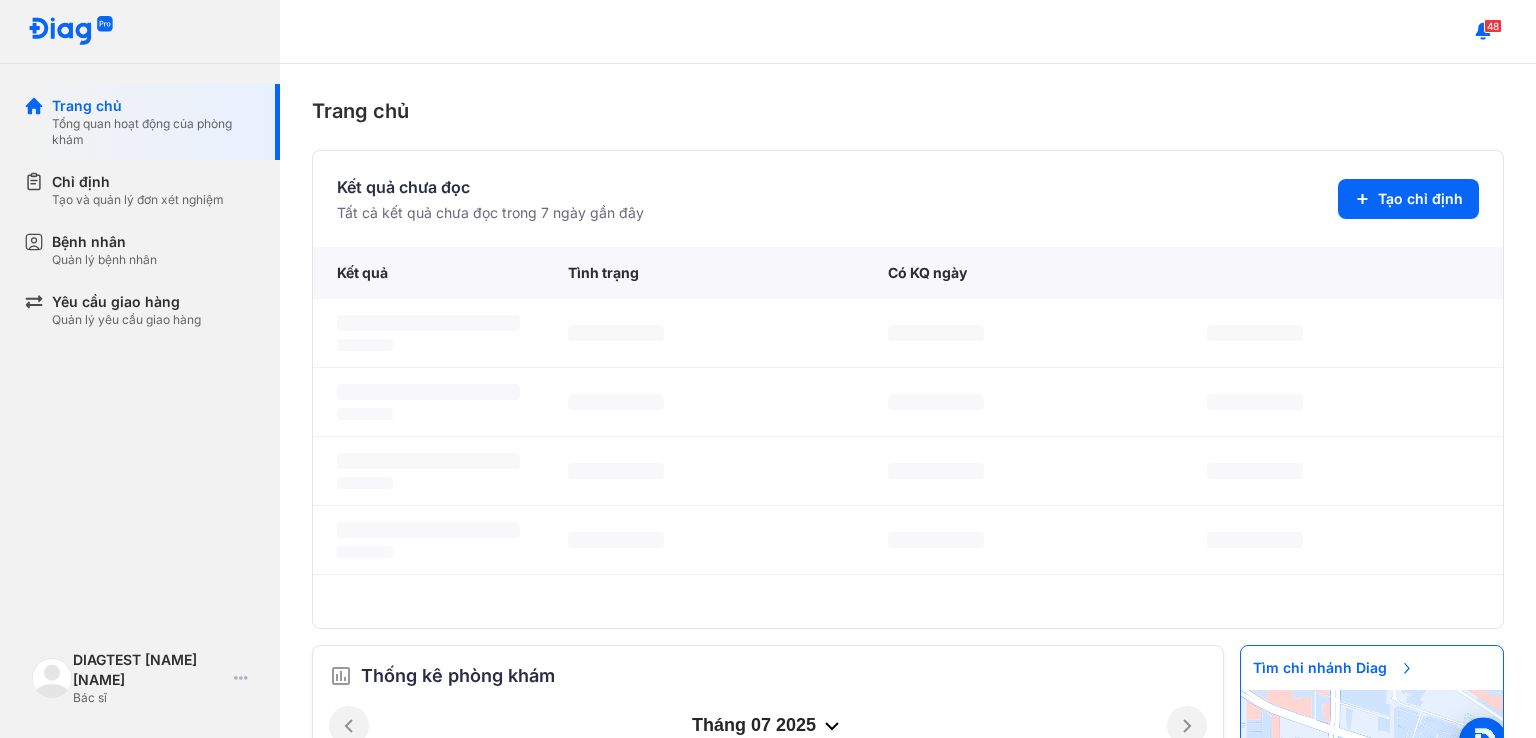 scroll, scrollTop: 0, scrollLeft: 0, axis: both 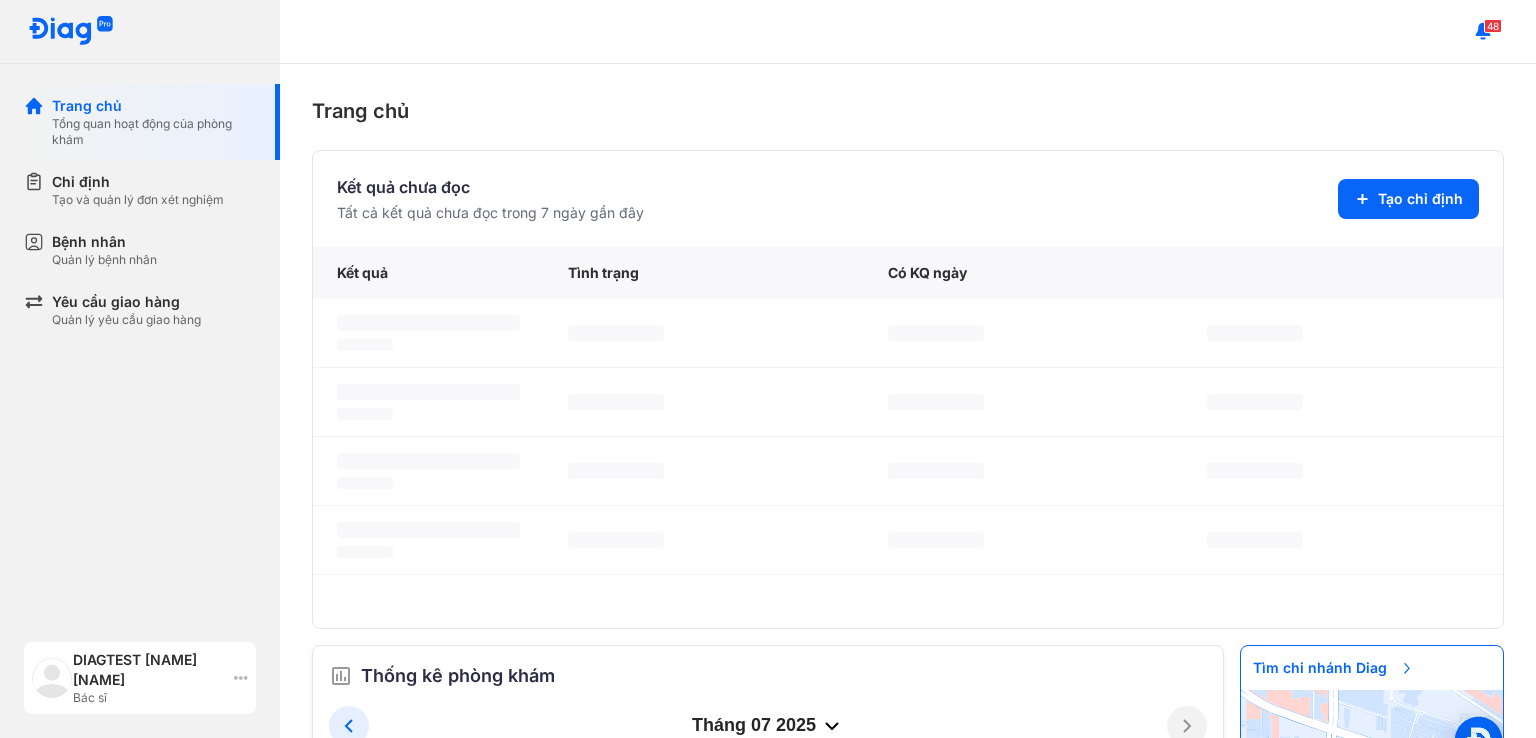 click 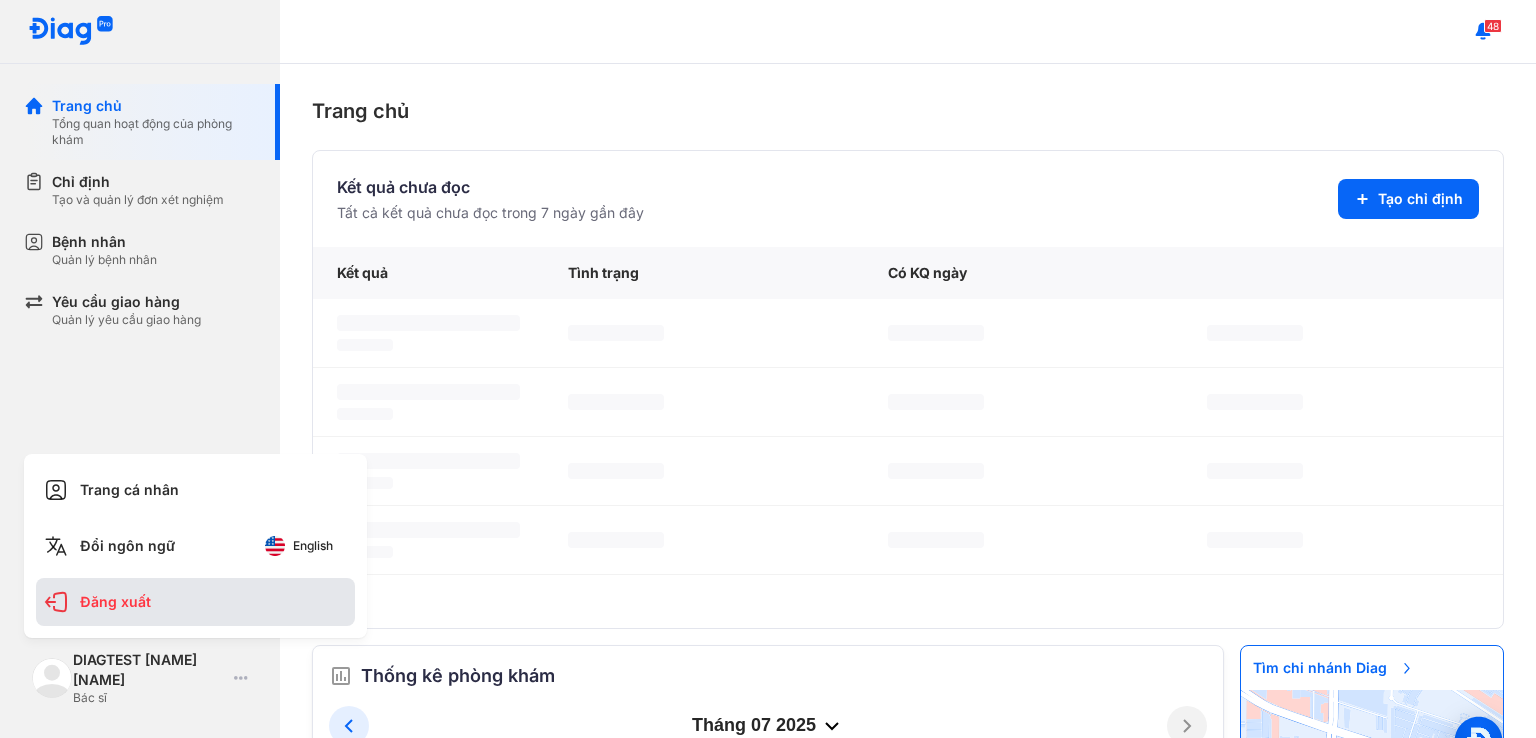 click on "Đăng xuất" 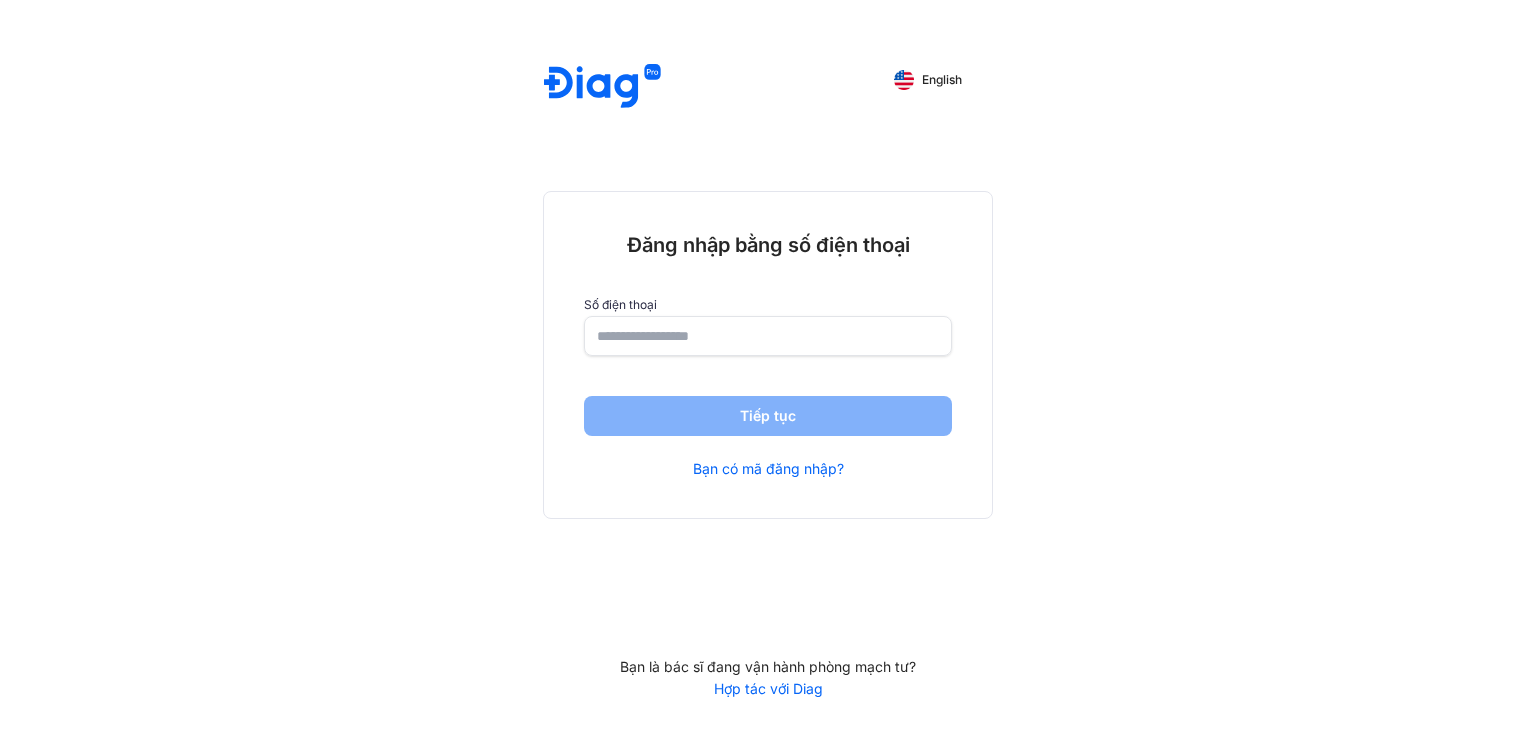 scroll, scrollTop: 0, scrollLeft: 0, axis: both 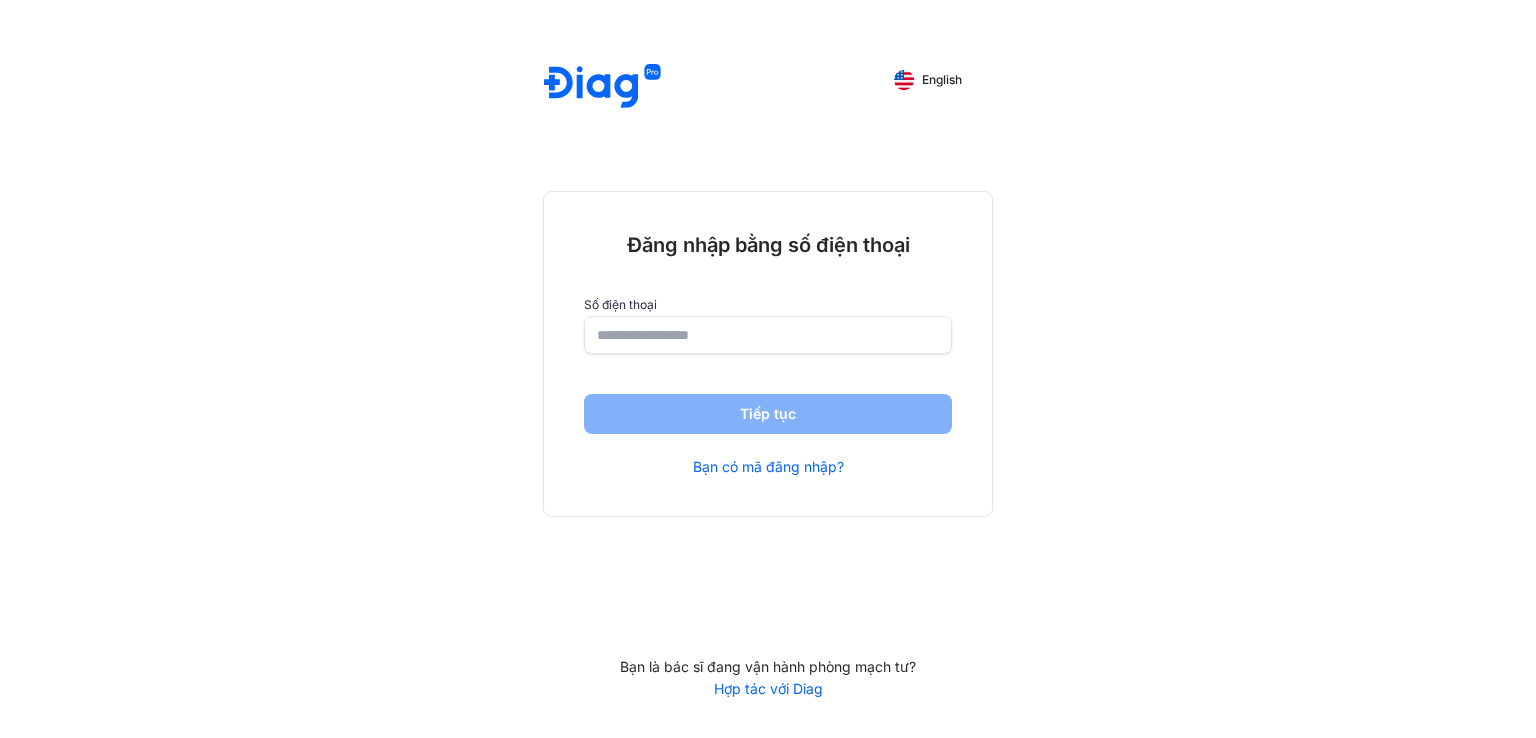 click 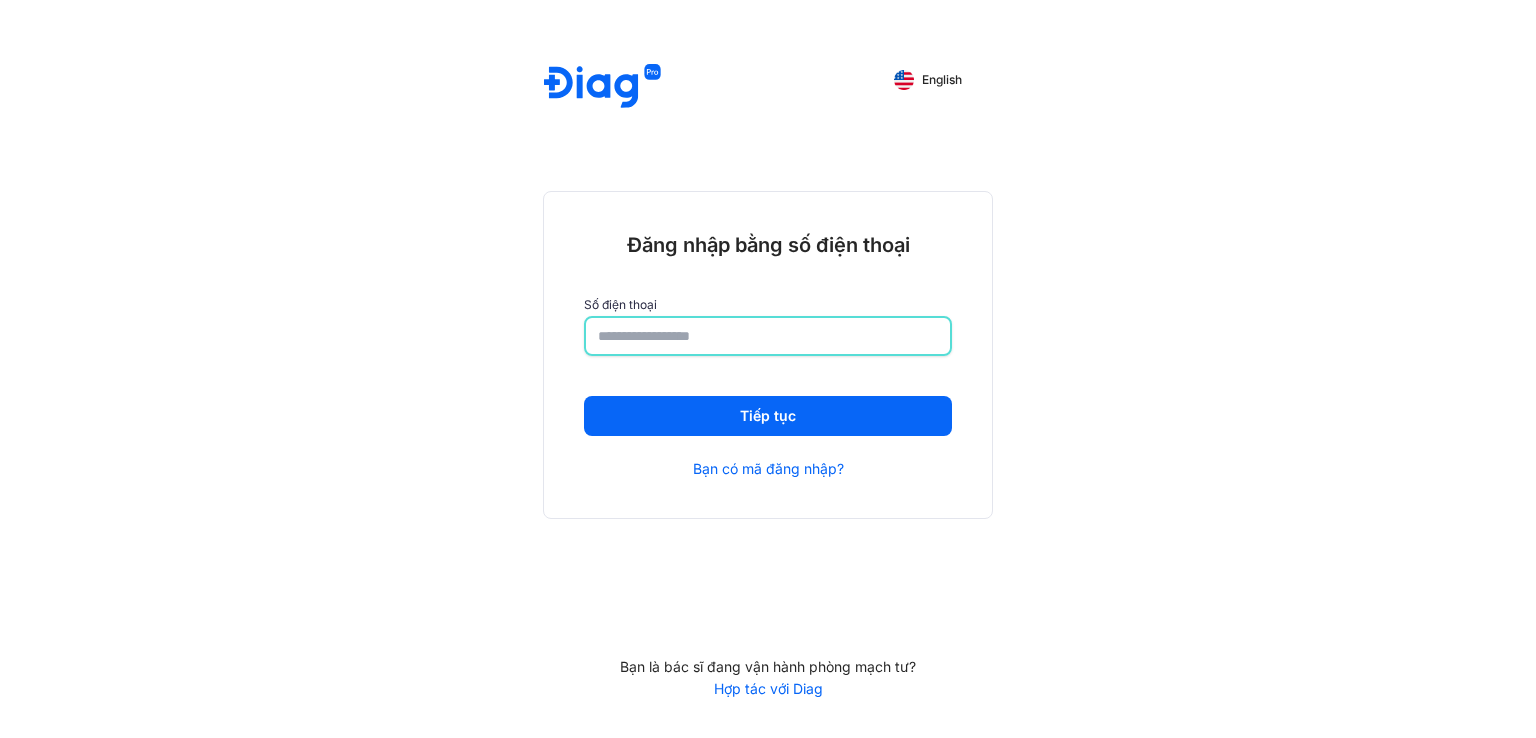 type on "**********" 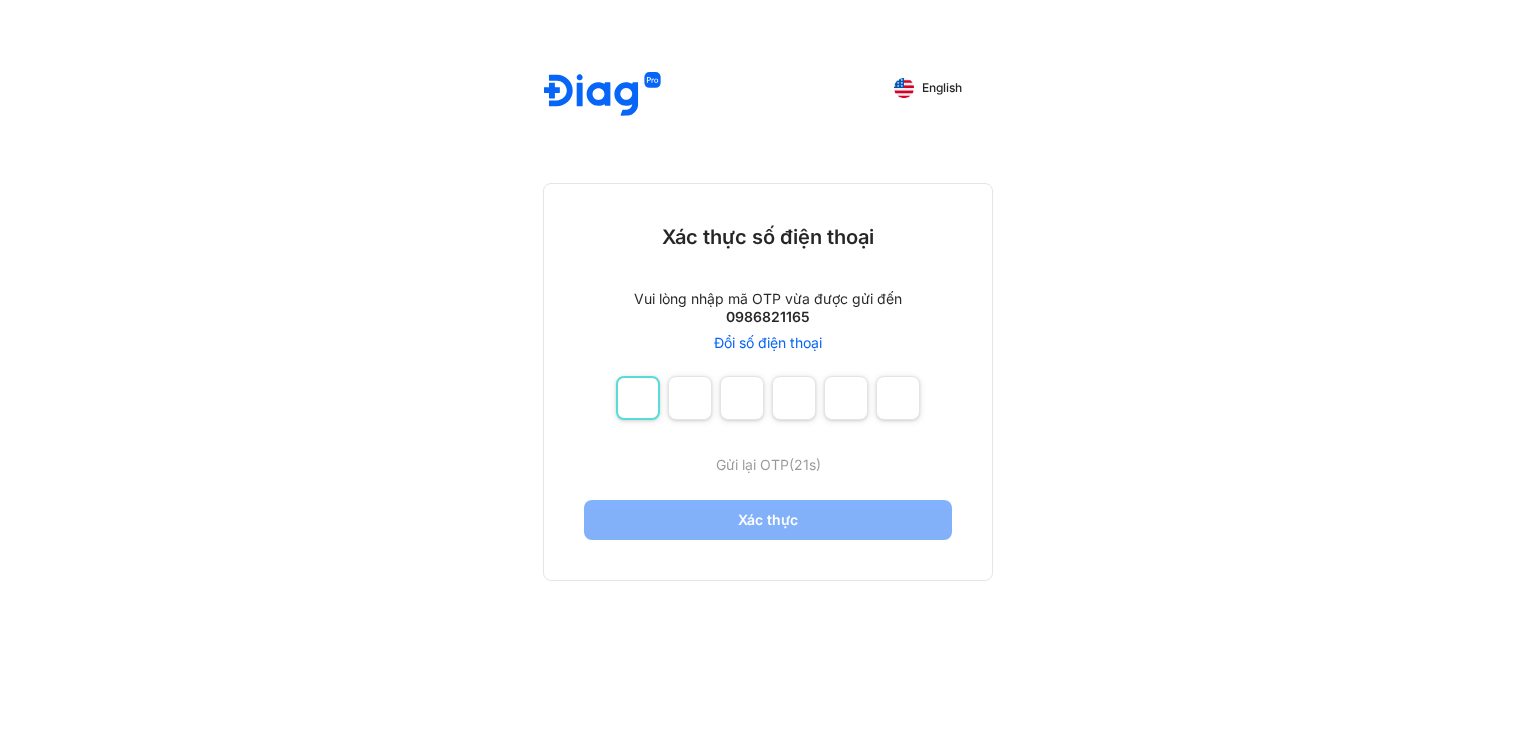 click at bounding box center [638, 398] 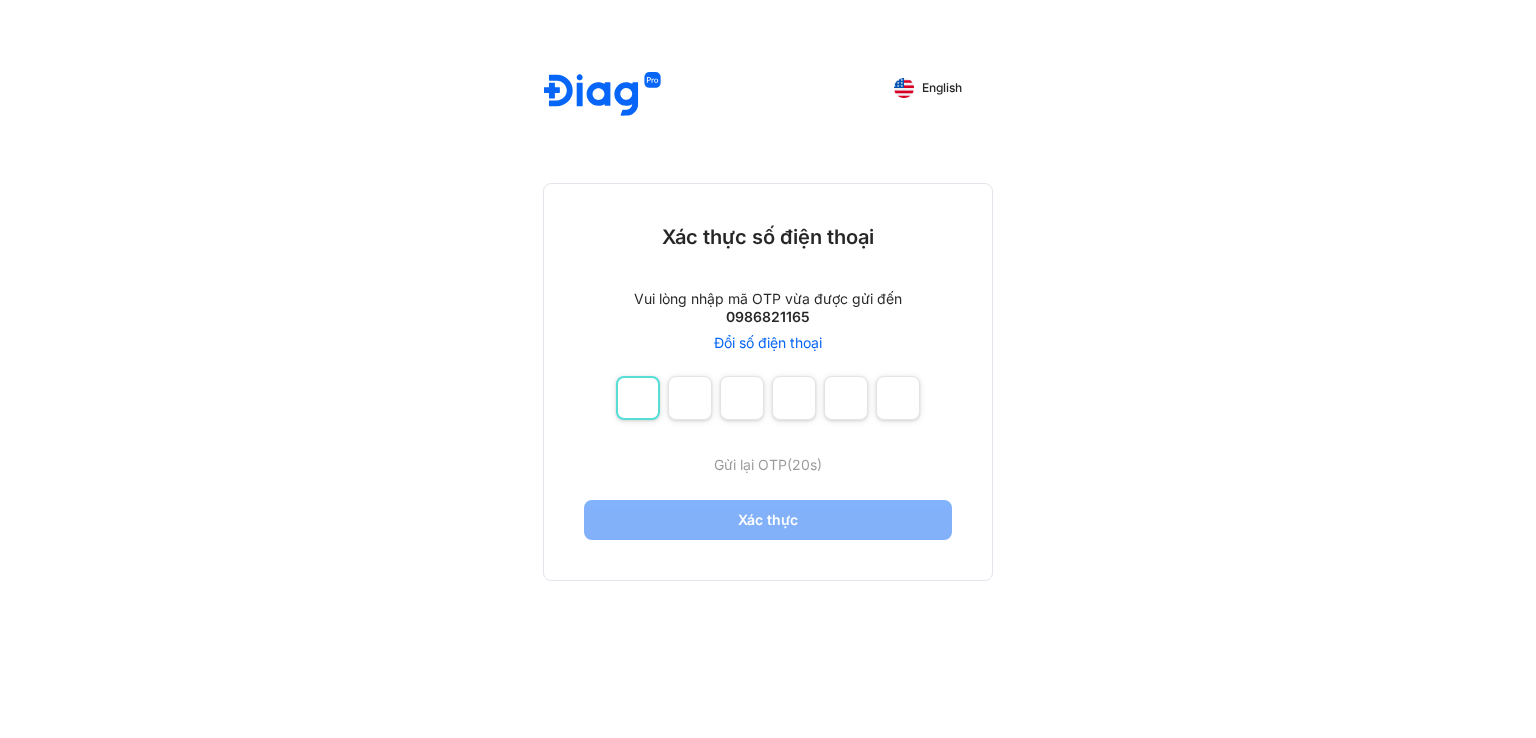 type on "*" 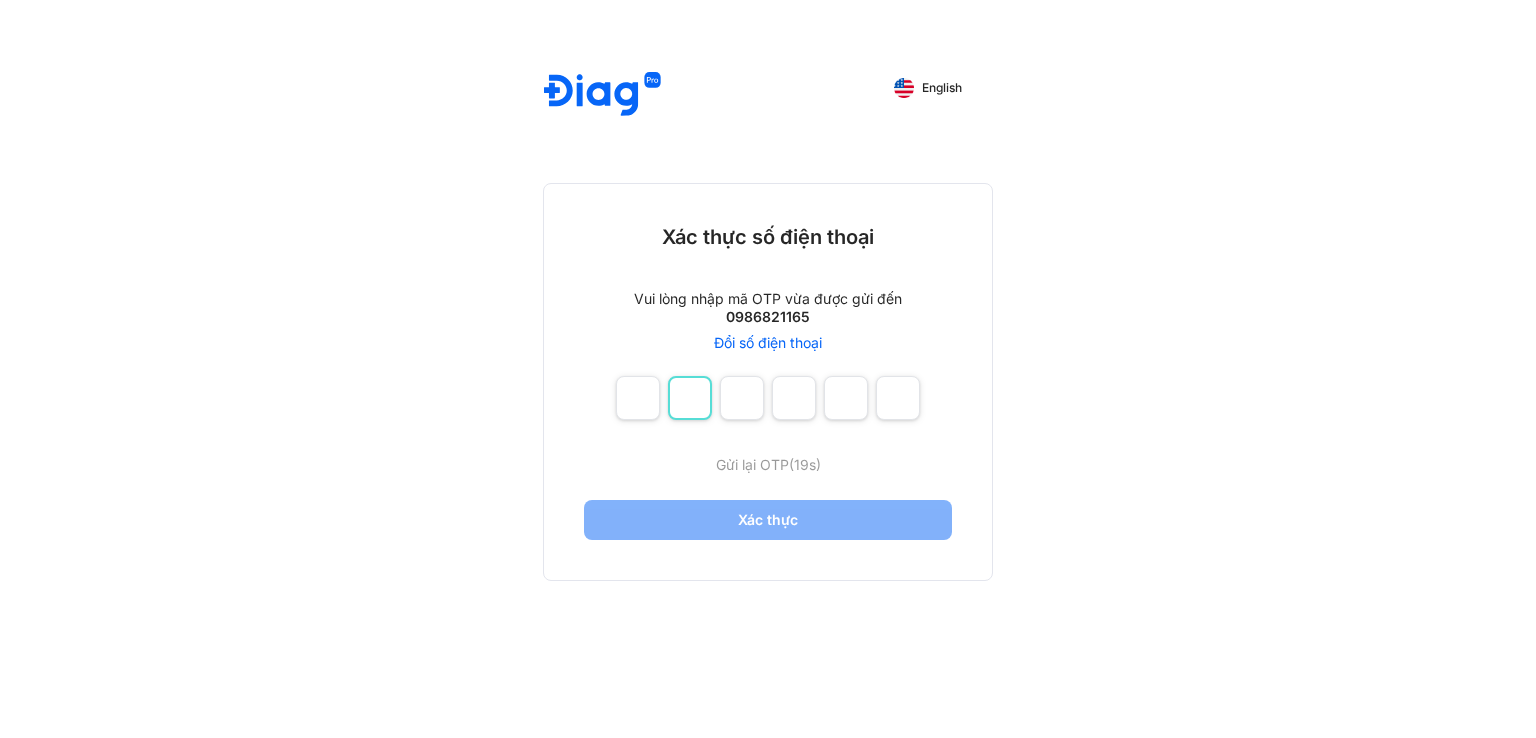 type on "*" 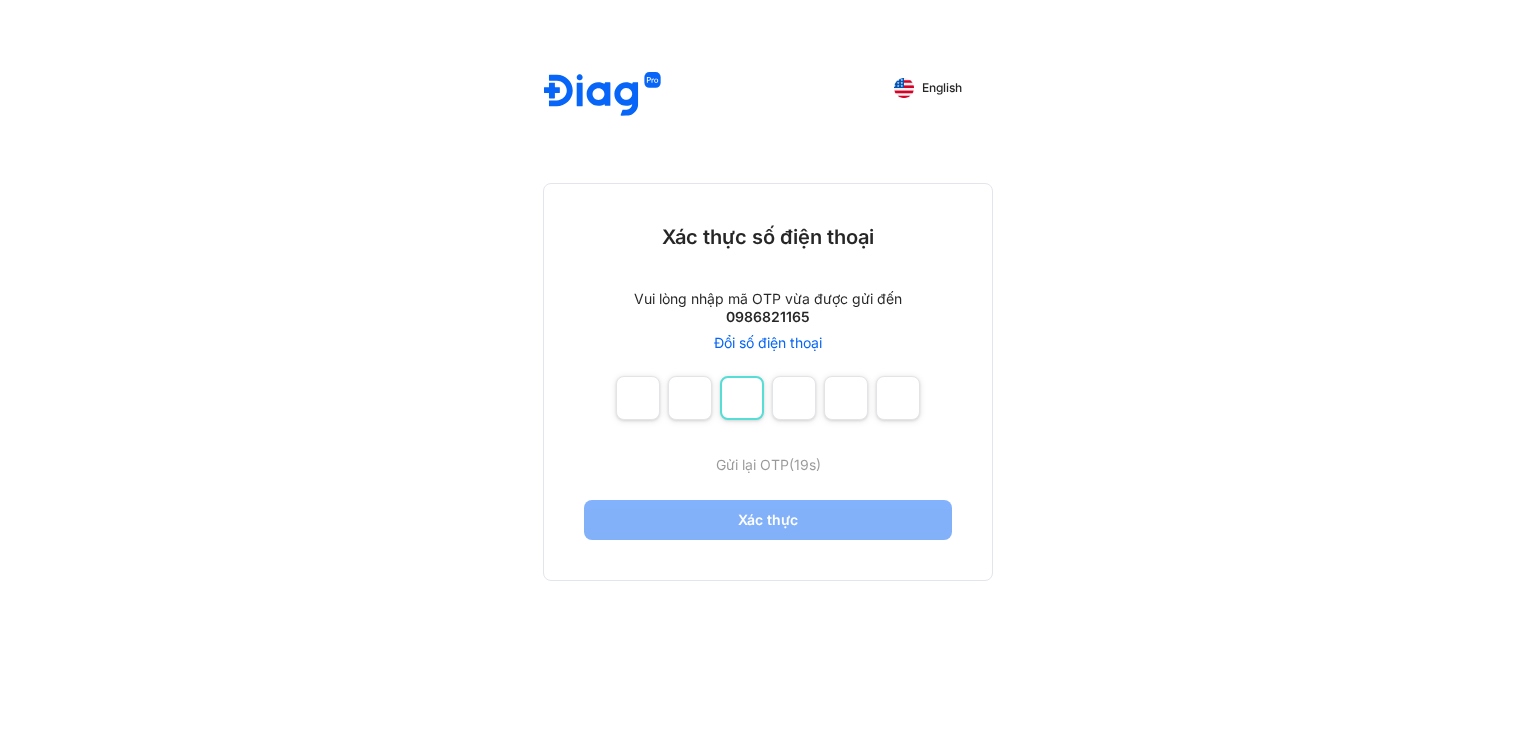 type on "*" 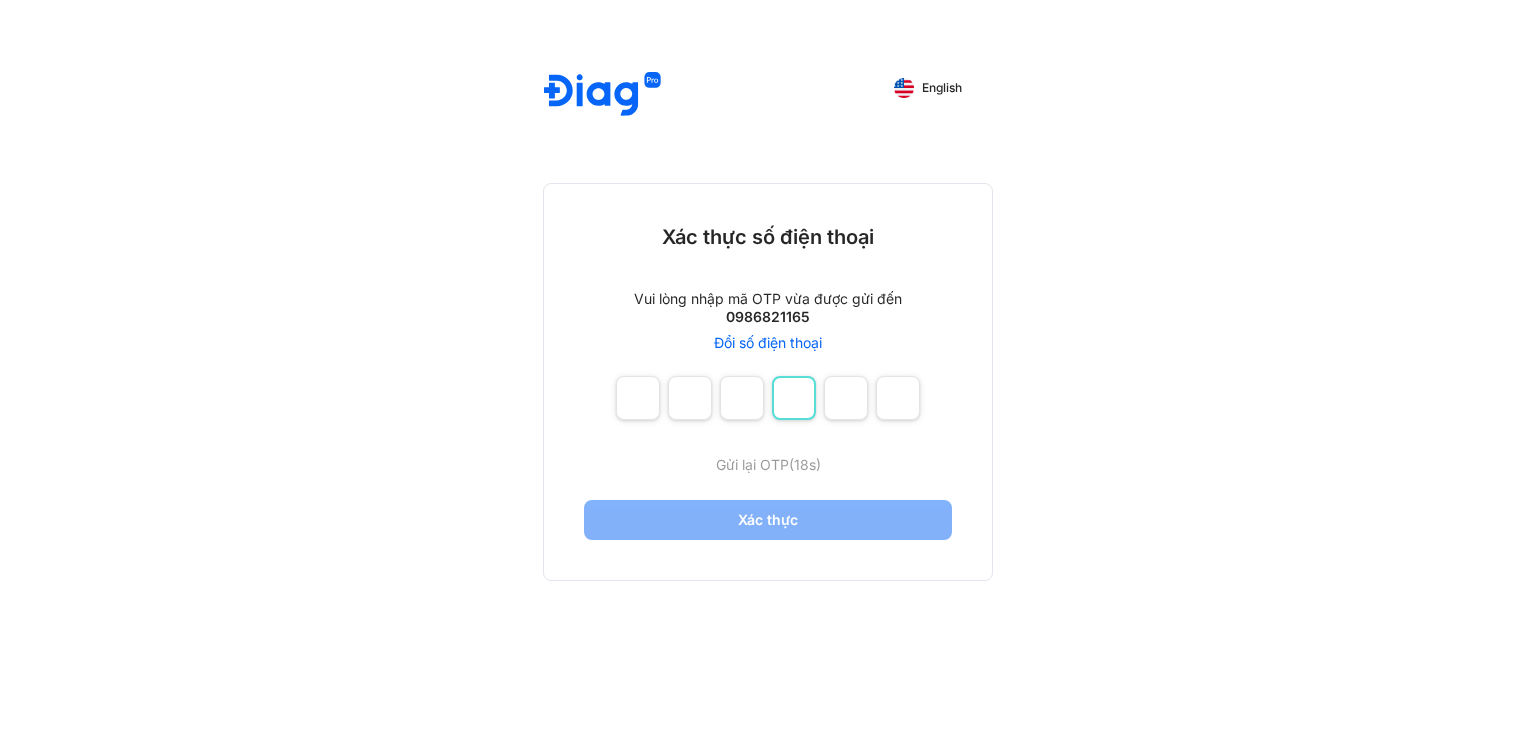 type on "*" 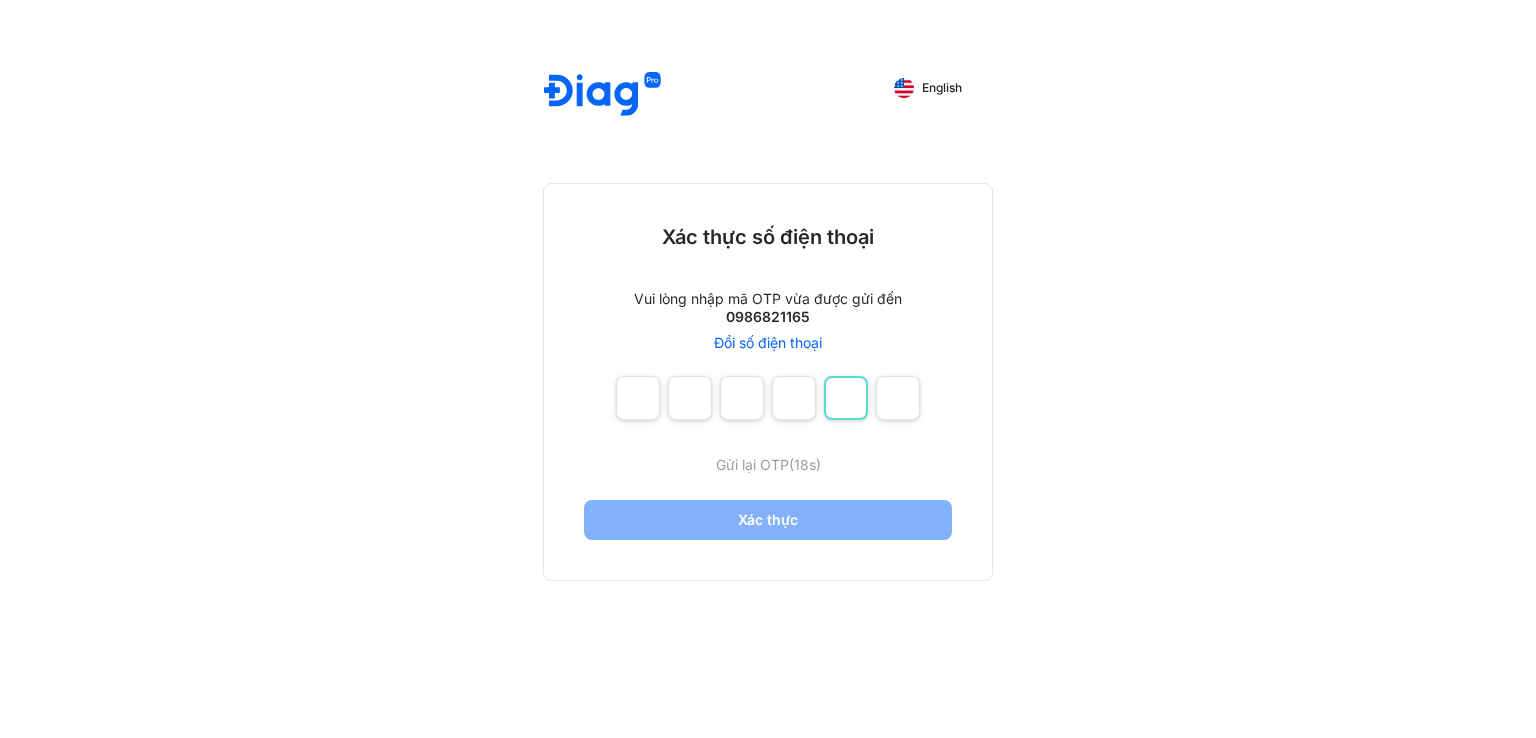 type on "*" 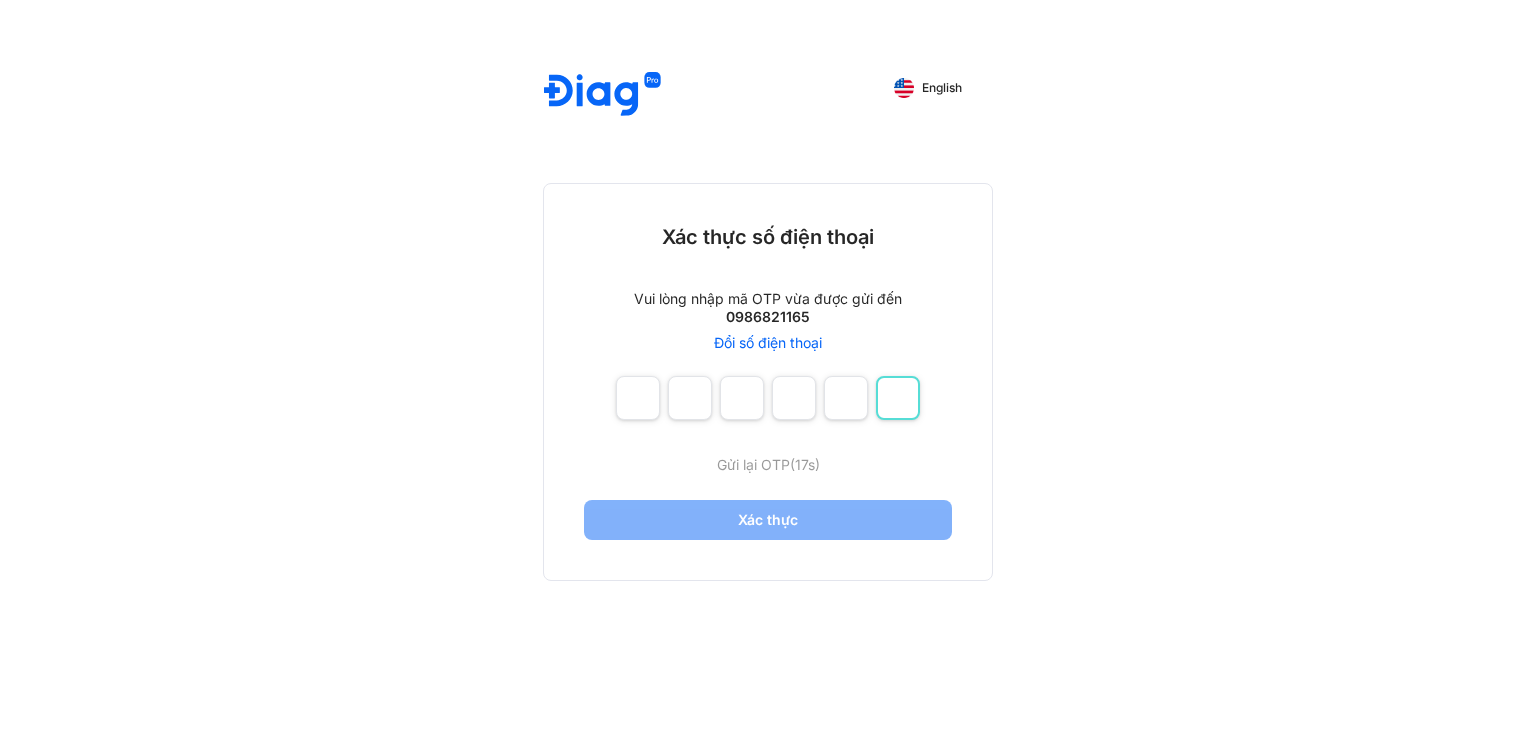 type on "*" 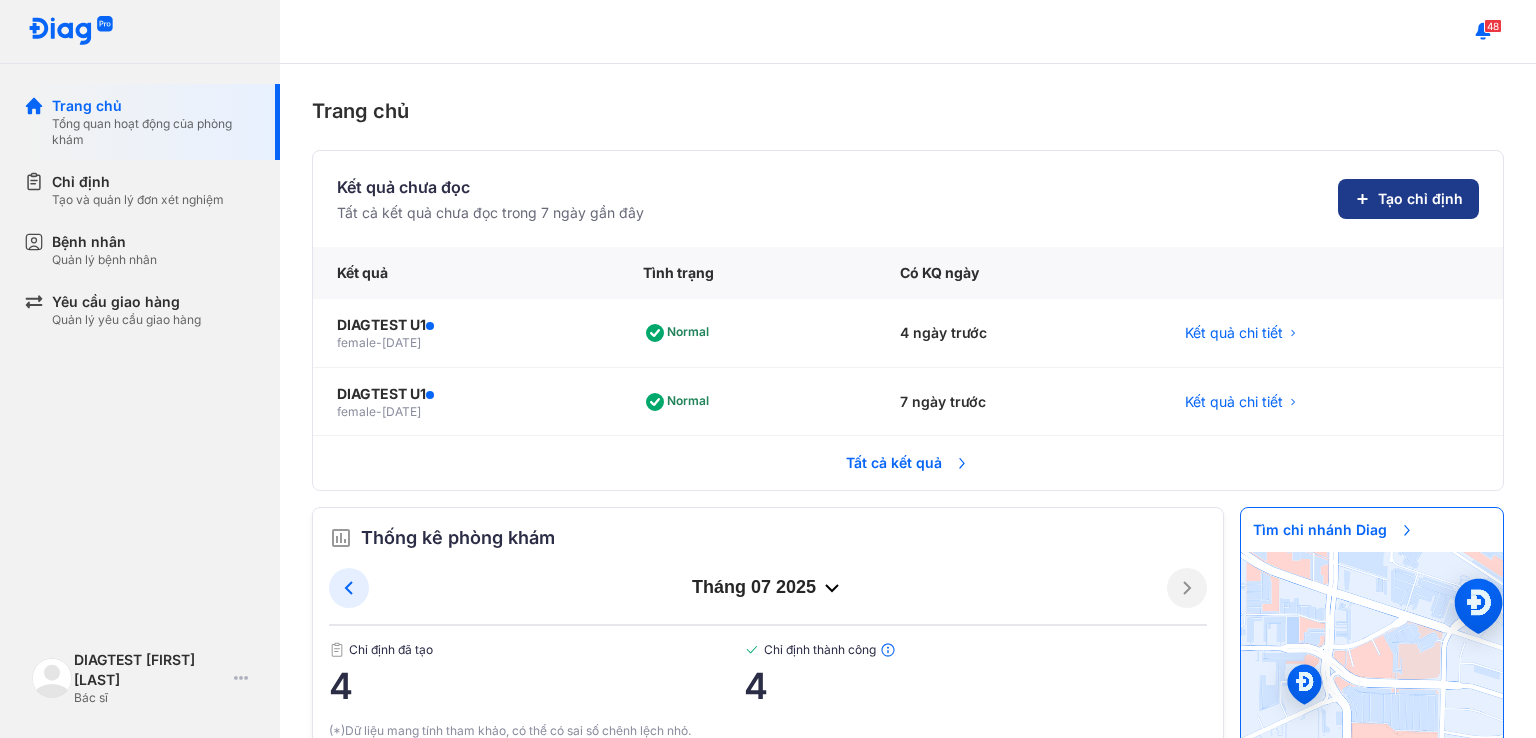 click on "Tạo chỉ định" 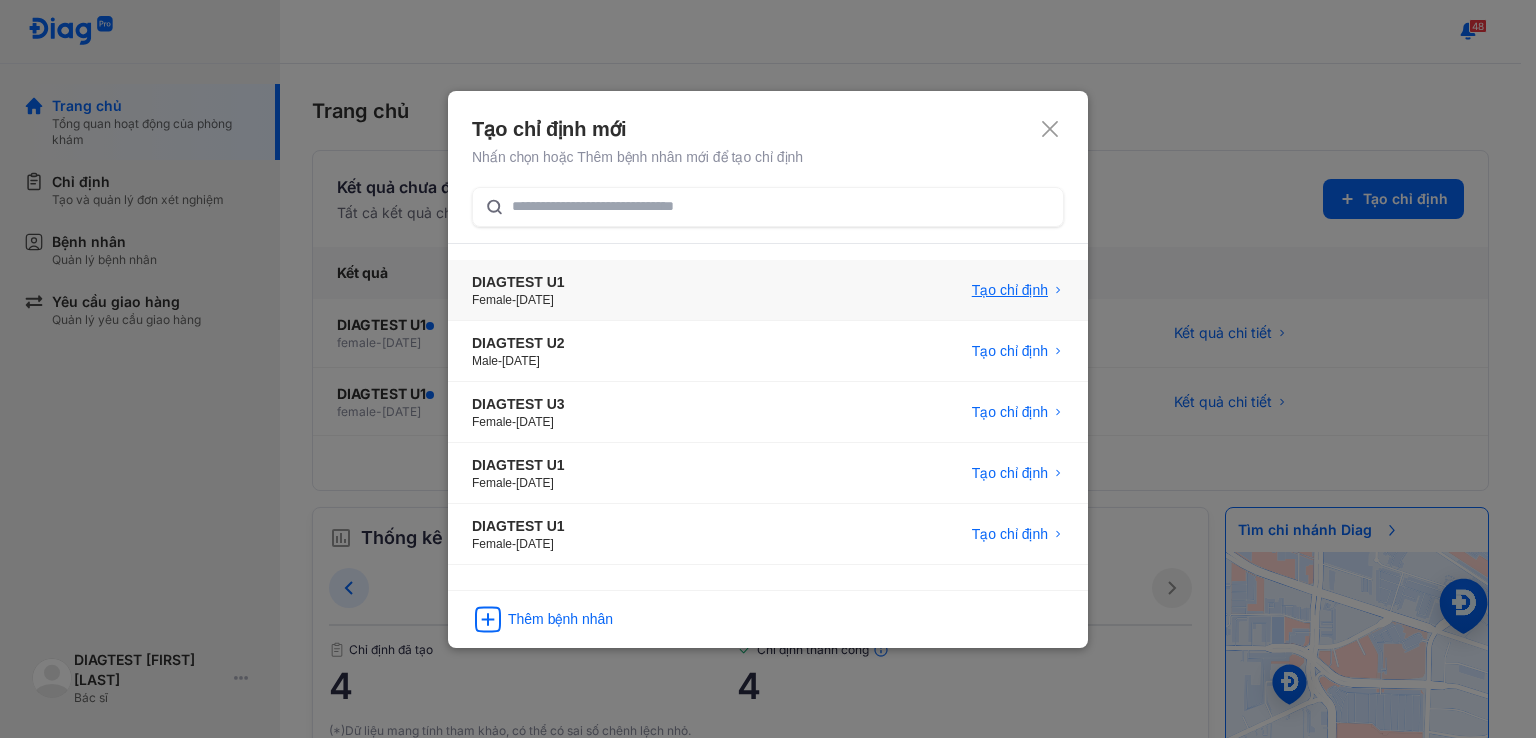 click on "Tạo chỉ định" at bounding box center (1010, 290) 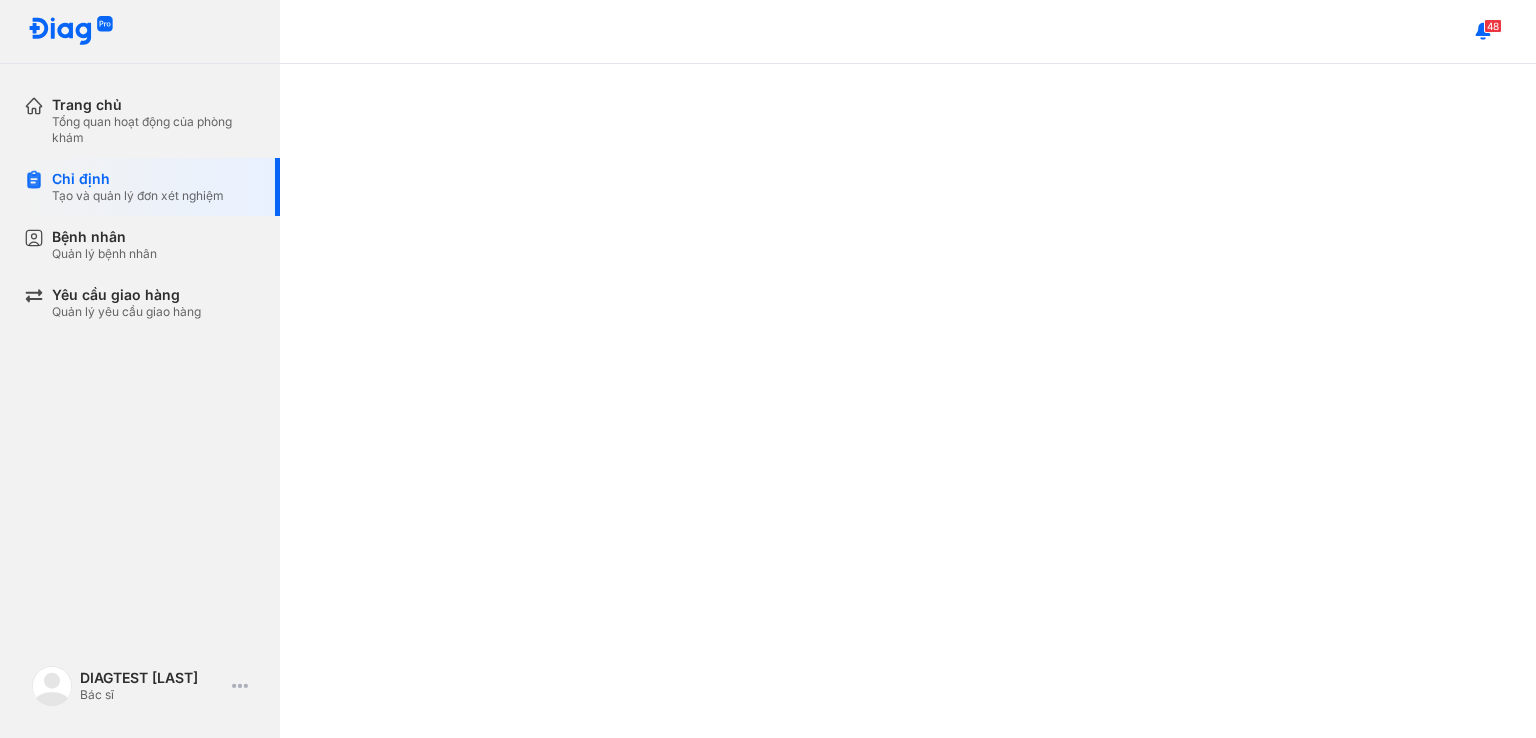scroll, scrollTop: 0, scrollLeft: 0, axis: both 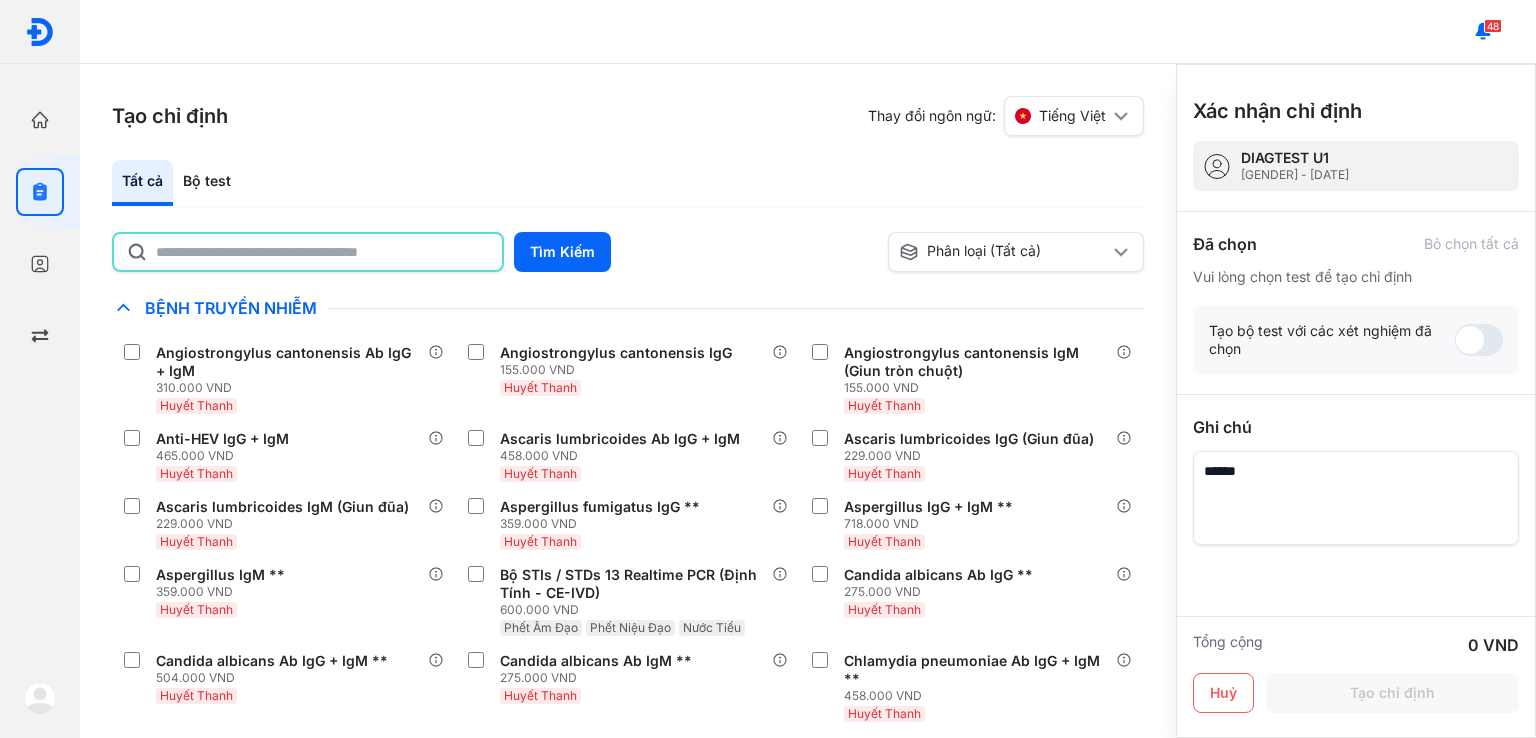click 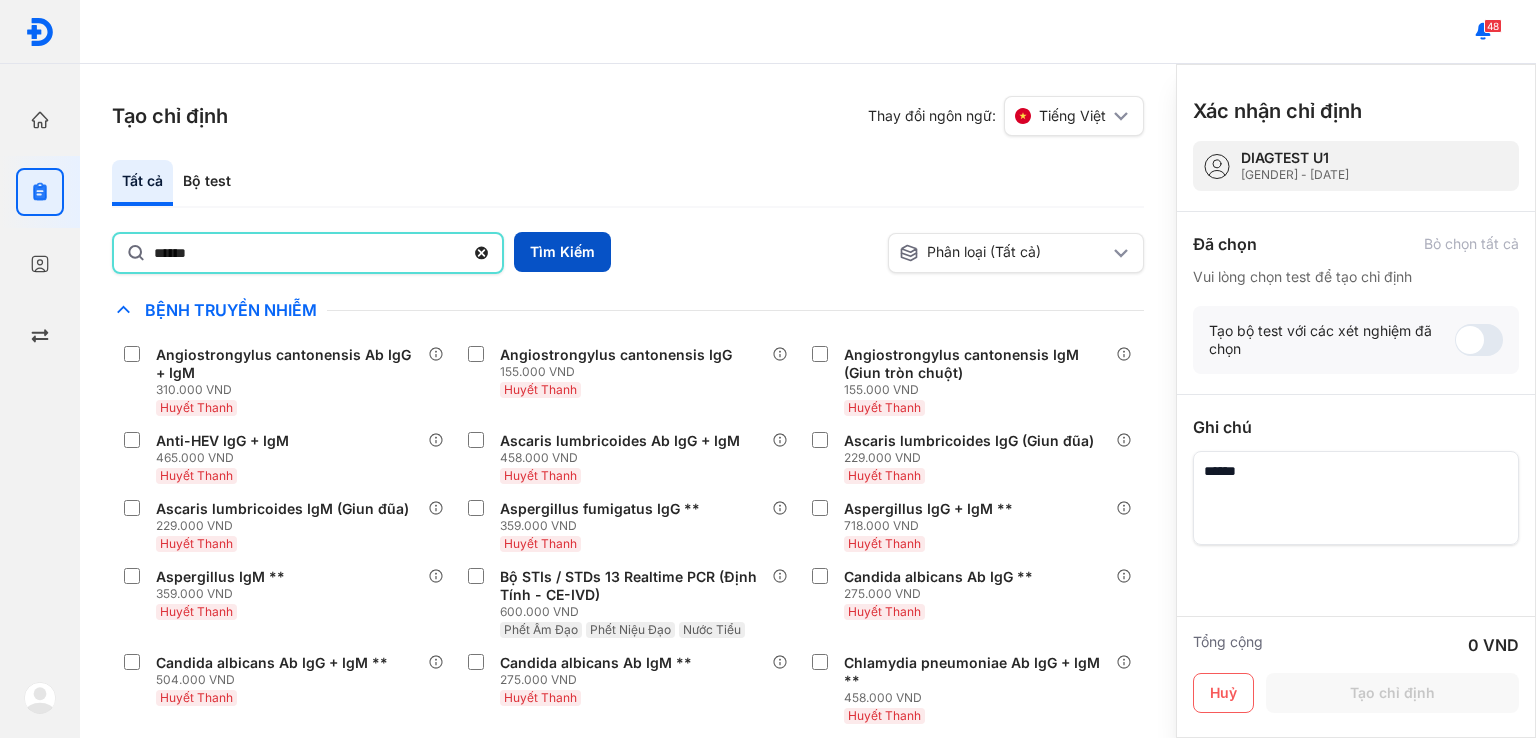 click on "Tìm Kiếm" at bounding box center (562, 252) 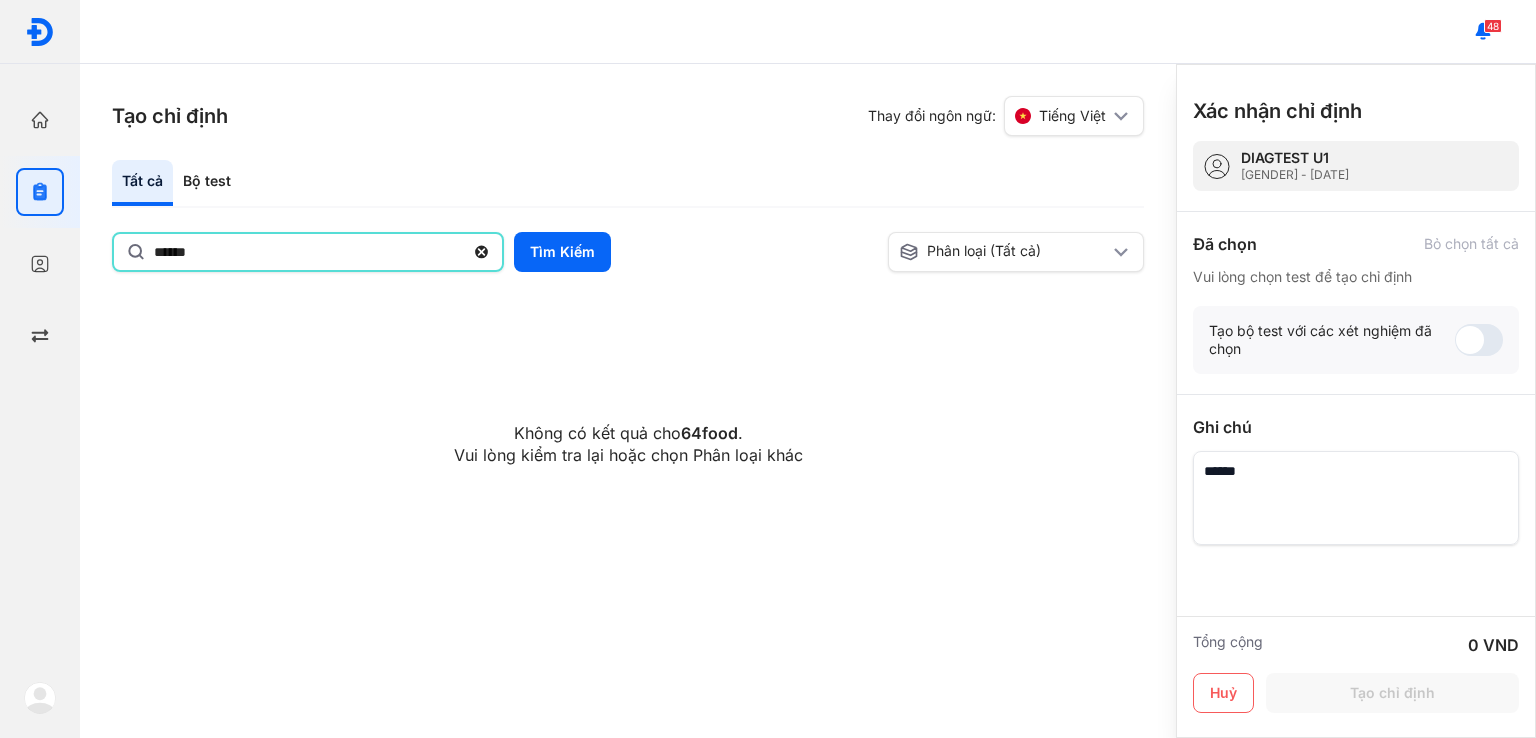 drag, startPoint x: 262, startPoint y: 259, endPoint x: 168, endPoint y: 253, distance: 94.19129 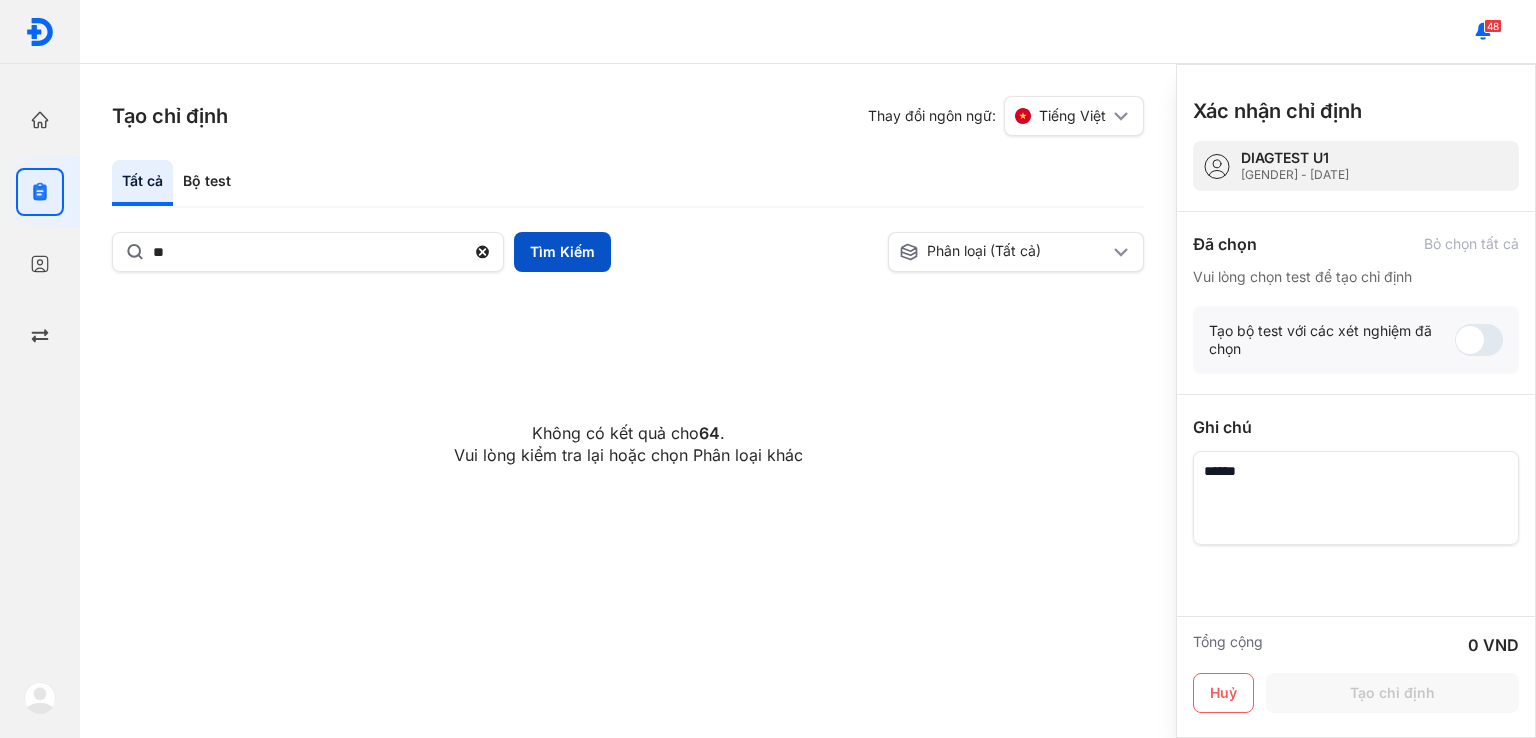 click on "Tìm Kiếm" at bounding box center (562, 252) 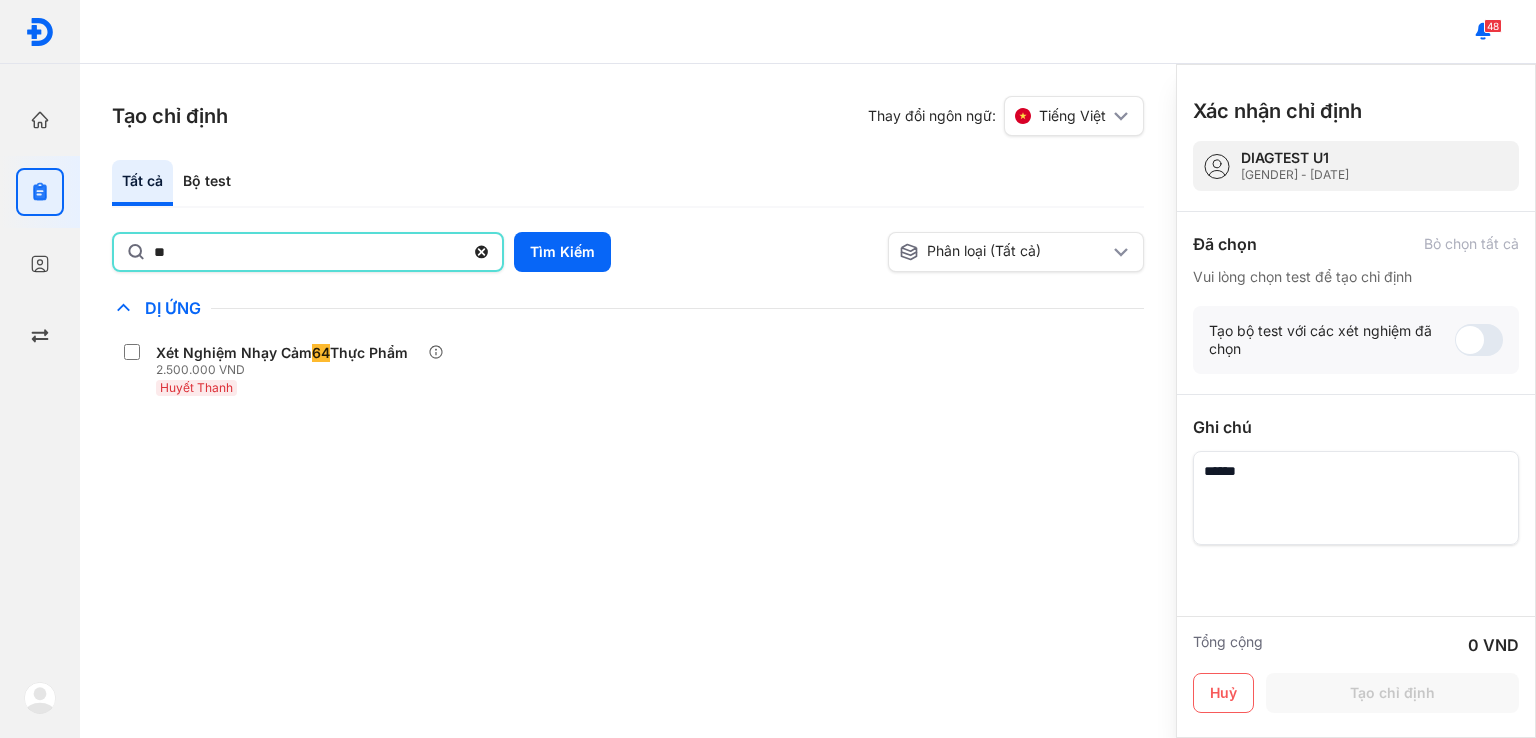 click on "**" 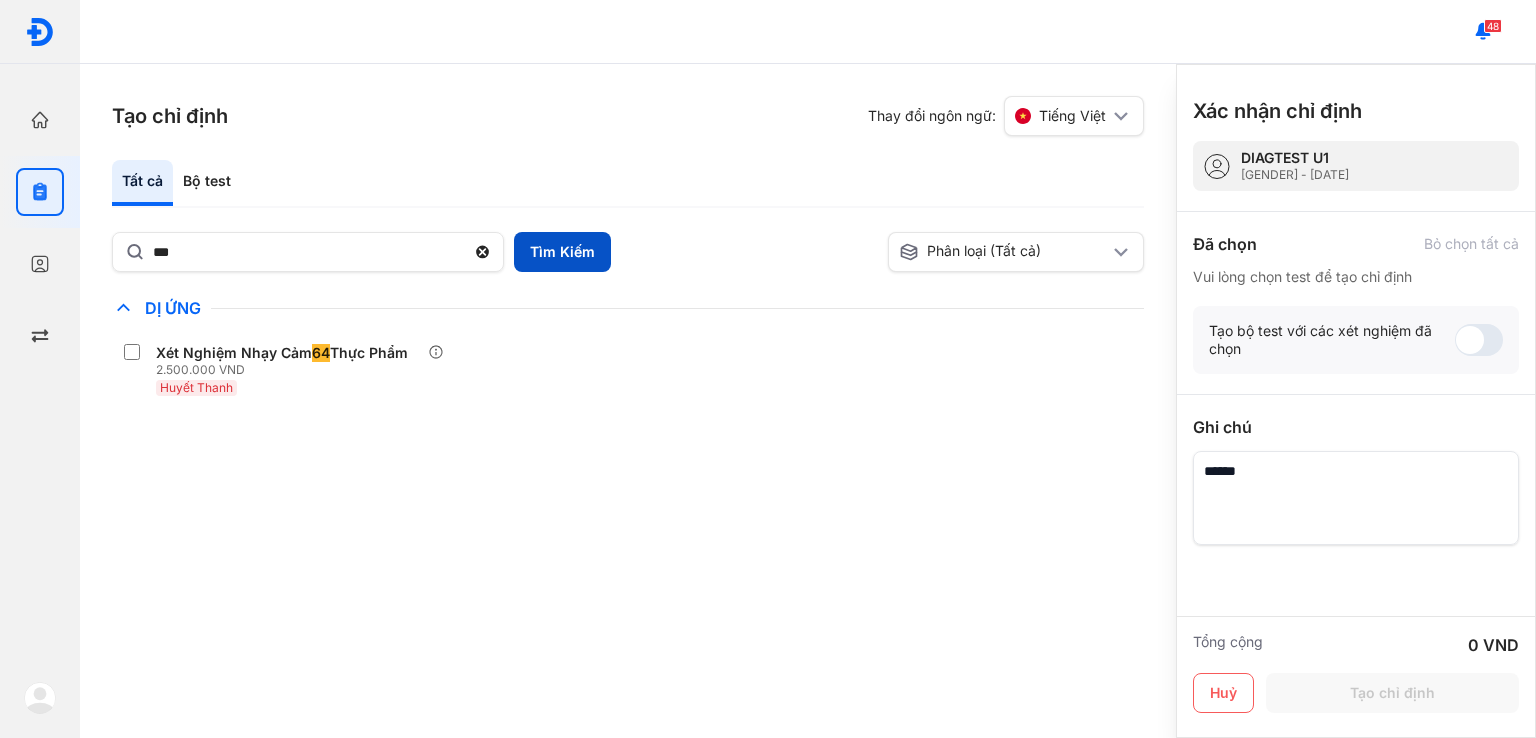 click on "Tìm Kiếm" at bounding box center [562, 252] 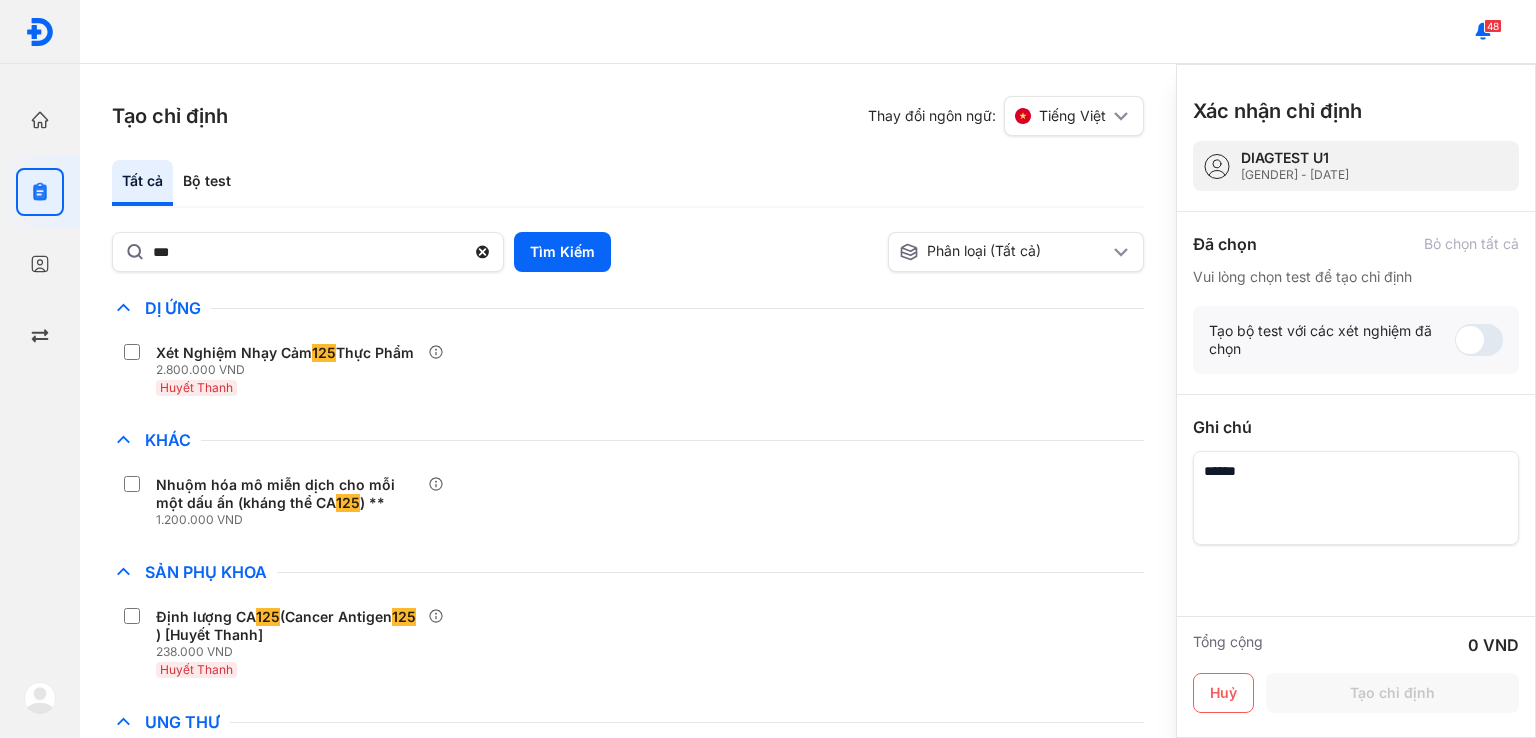 click on "Tất cả Bộ test *** Tìm Kiếm  Phân loại (Tất cả) Lưu làm chế độ xem mặc định Chỉ định nhiều nhất Bệnh Truyền Nhiễm Chẩn Đoán Hình Ảnh Chất Gây Nghiện COVID Di Truyền Dị Ứng Xét Nghiệm Nhạy Cảm  125  Thực Phẩm 2.800.000 VND Huyết Thanh Điện Di Độc Chất Đông Máu Gan Hô Hấp Huyết Học Khác Nhuộm hóa mô miễn dịch cho mỗi một dấu ấn (kháng thể CA 125 ) ** 1.200.000 VND Ký Sinh Trùng Nội Tiết Tố & Hóoc-môn Sản Phụ Khoa Định lượng CA  125  (Cancer Antigen  125 ) [Huyết Thanh] 238.000 VND Huyết Thanh Sàng Lọc Tiền Sinh STIs Sức Khỏe Nam Giới Thận Tiểu Đường Tim Mạch Tổng Quát Tự Miễn Tuyến Giáp Ung Thư Định lượng CA  125  (Cancer Antigen  125 ) [Huyết Thanh] 238.000 VND Huyết Thanh Vi Chất Vi Sinh Viêm Gan Yếu Tố Viêm Diabet 8 Xét nghiệm Thêm vào chỉ định cbc ts 1 Xét nghiệm Thêm vào chỉ định ts ecrcl 4 Xét nghiệm" at bounding box center (628, 449) 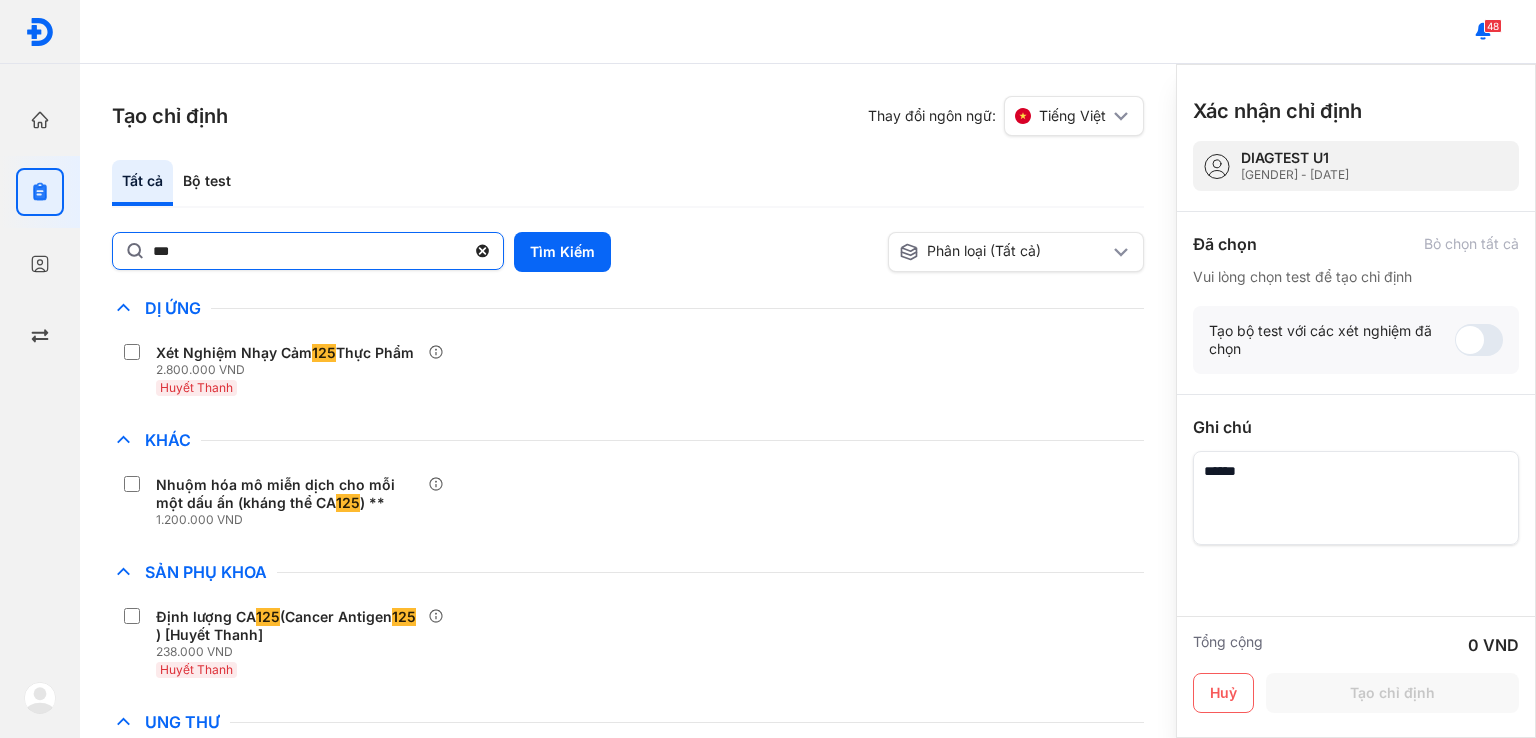click on "***" 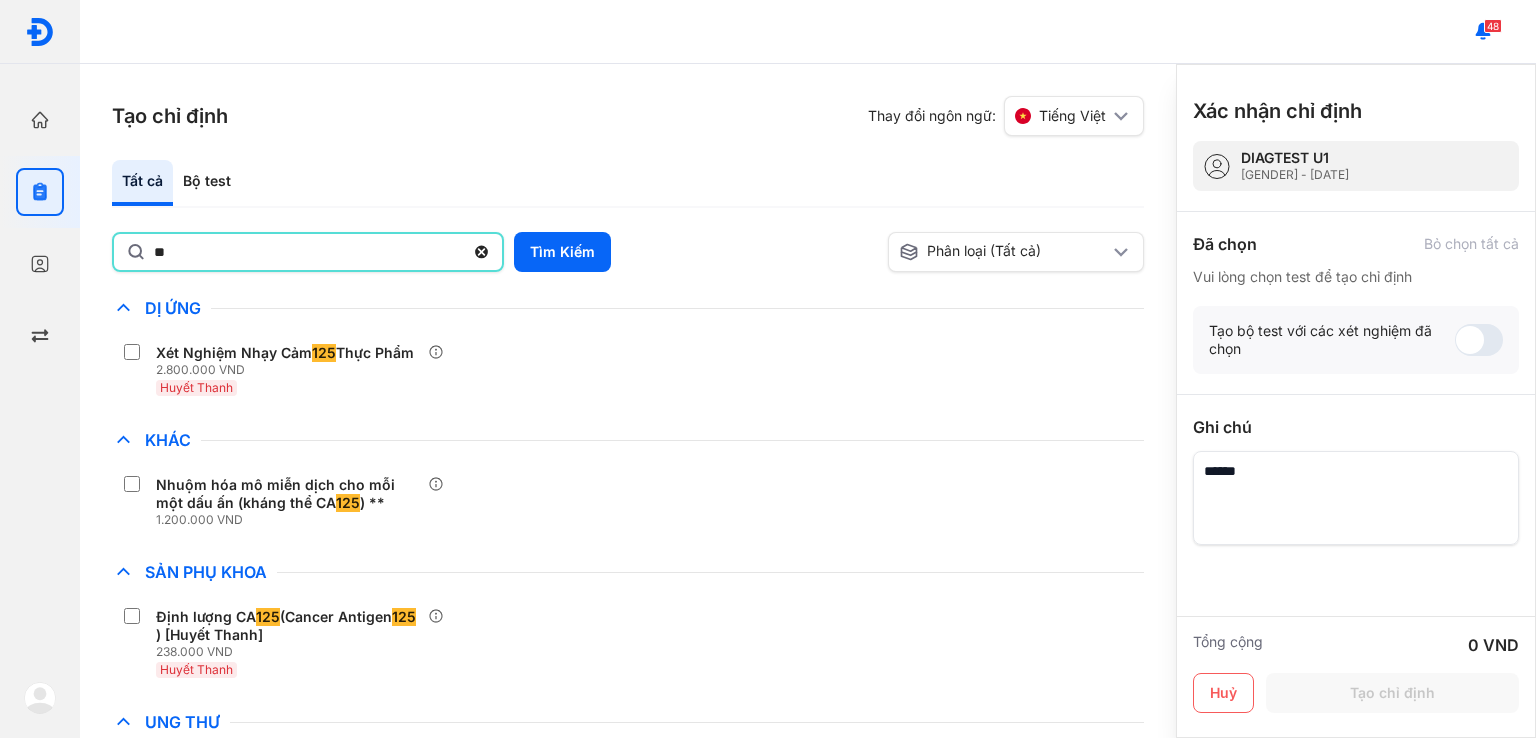 type on "*" 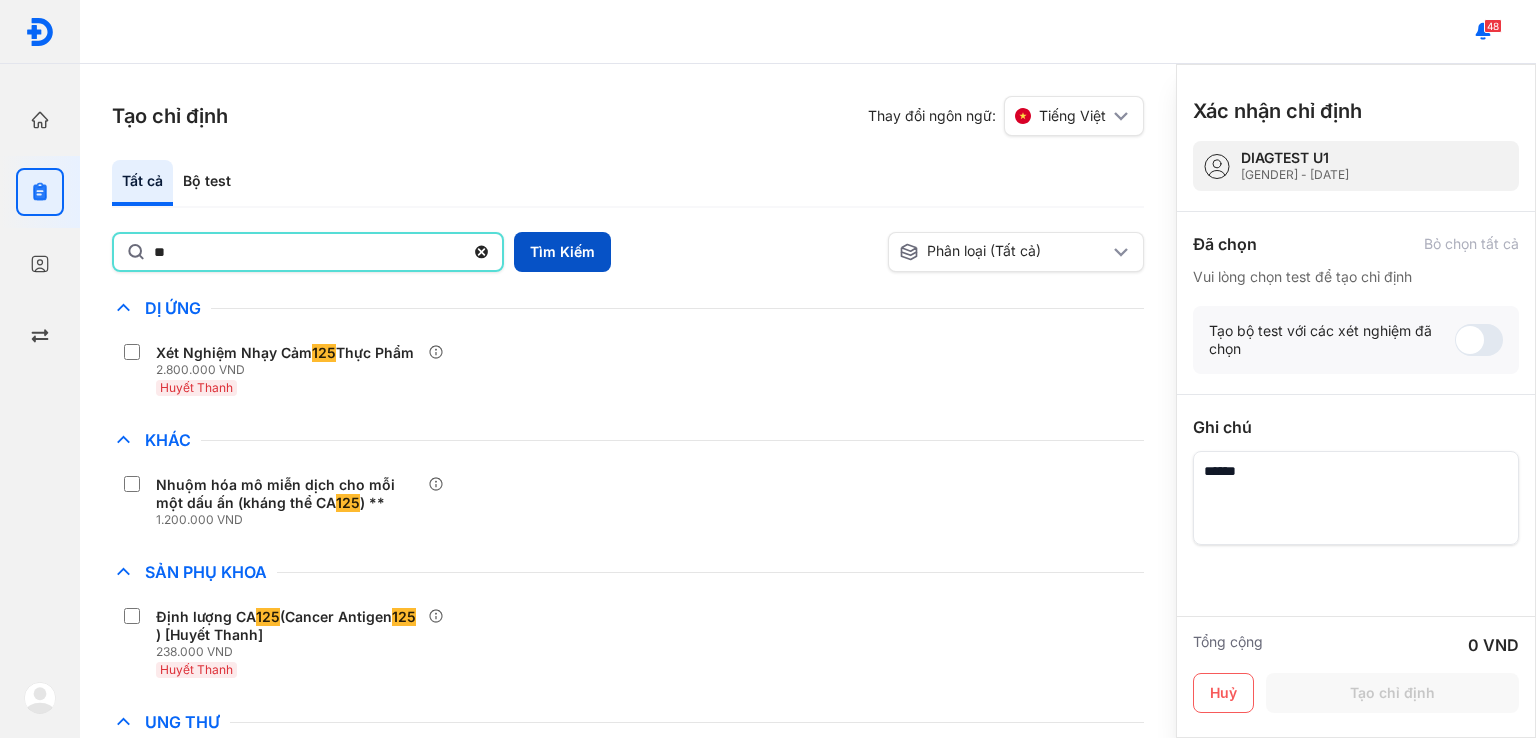 type on "**" 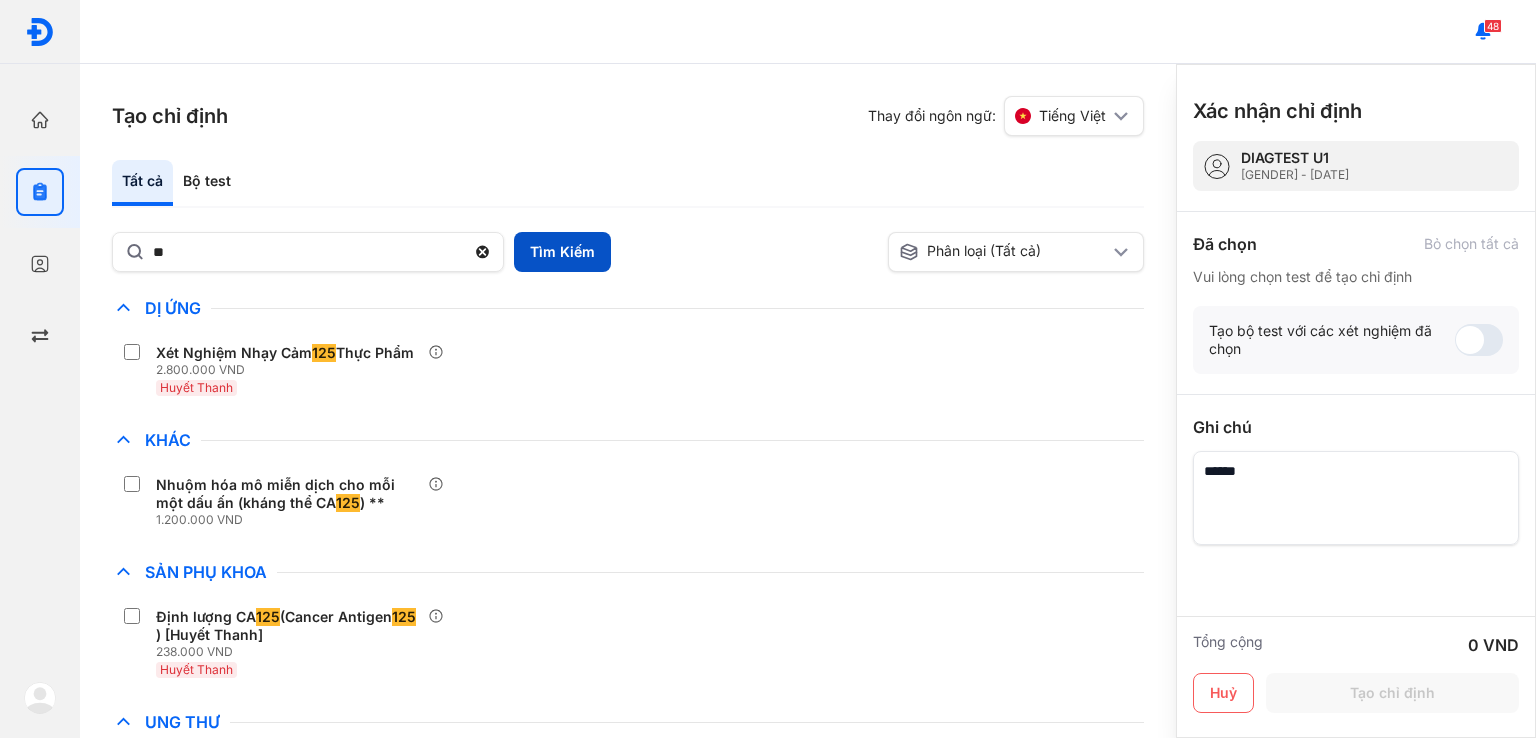 click on "Tìm Kiếm" at bounding box center (562, 252) 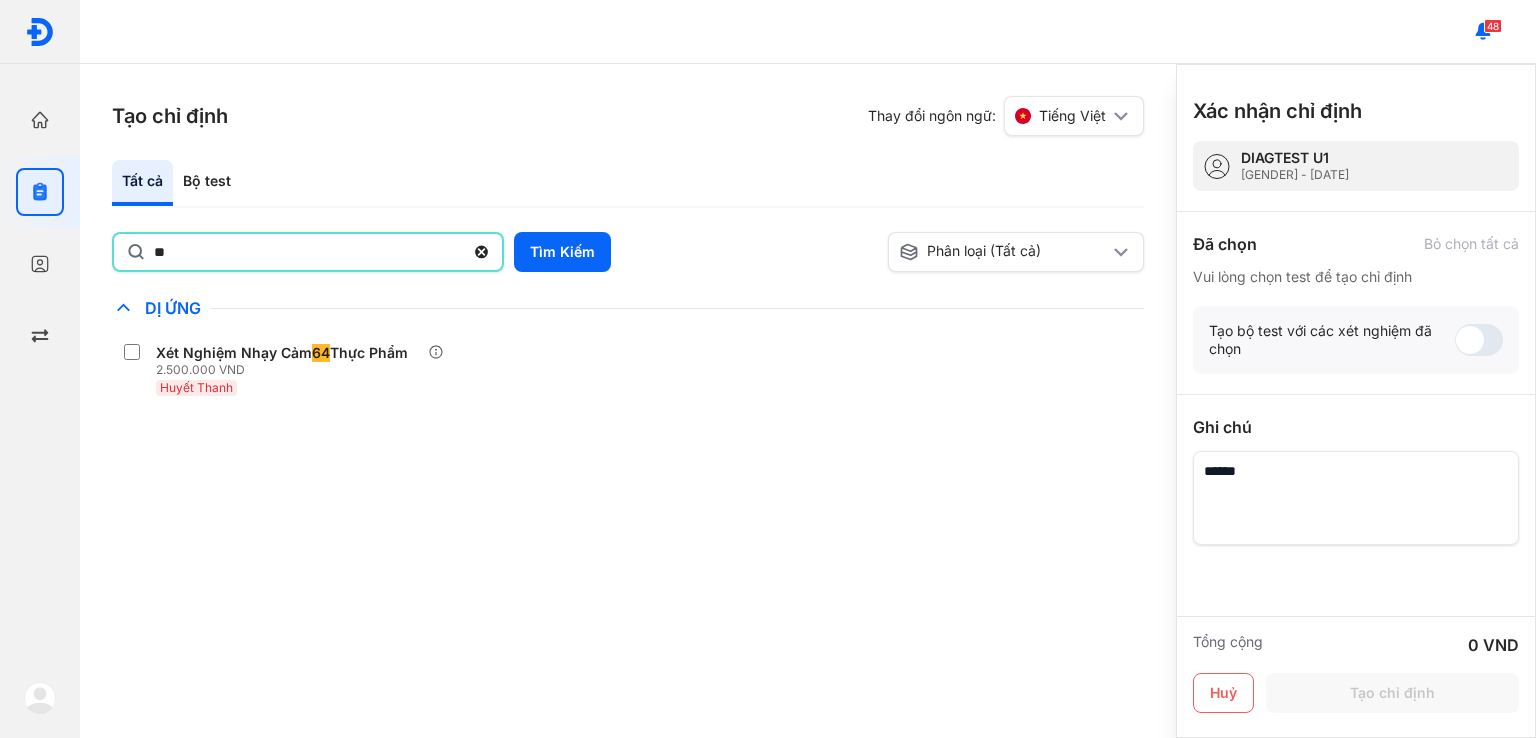 drag, startPoint x: 208, startPoint y: 249, endPoint x: 112, endPoint y: 247, distance: 96.02083 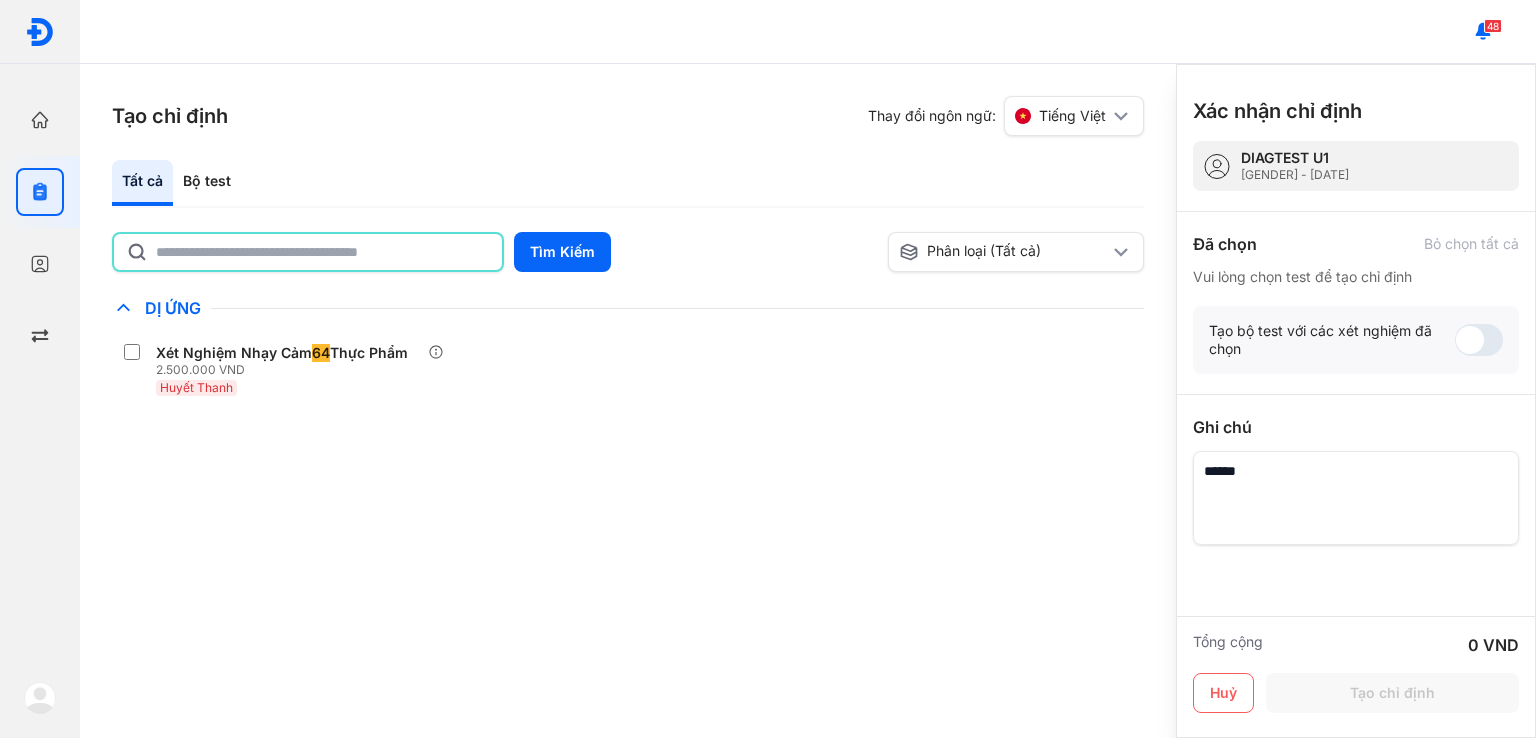 type 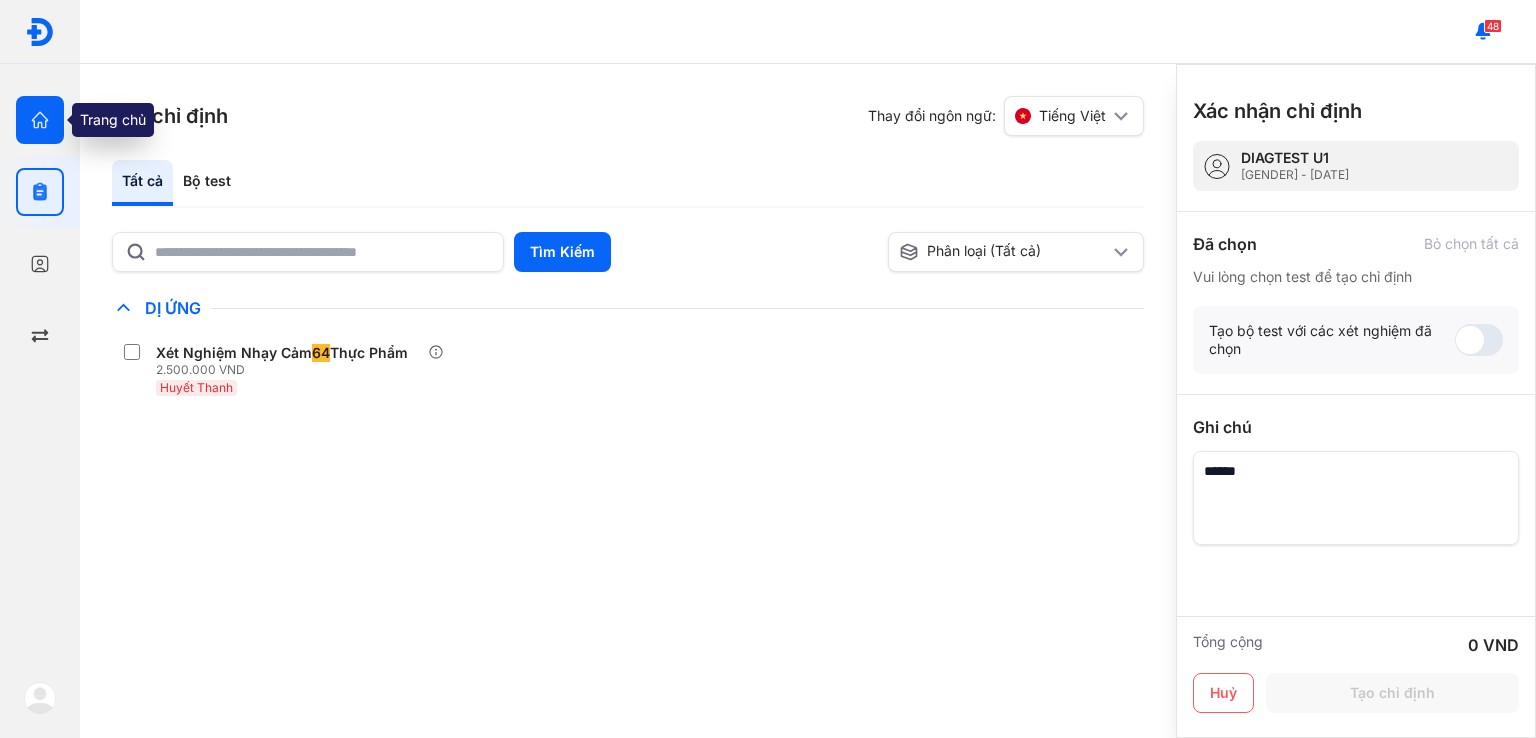 click 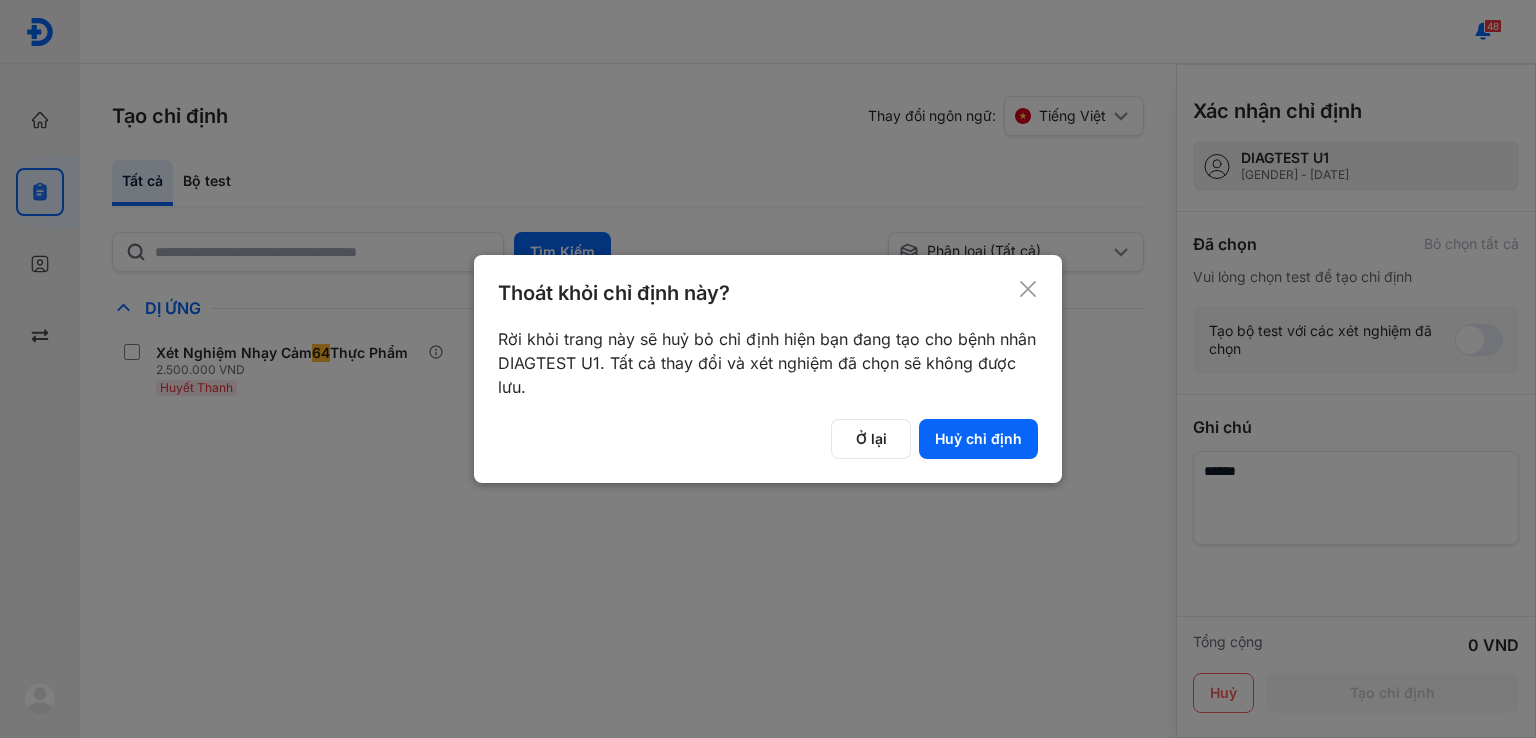 click on "Huỷ chỉ định" at bounding box center (978, 439) 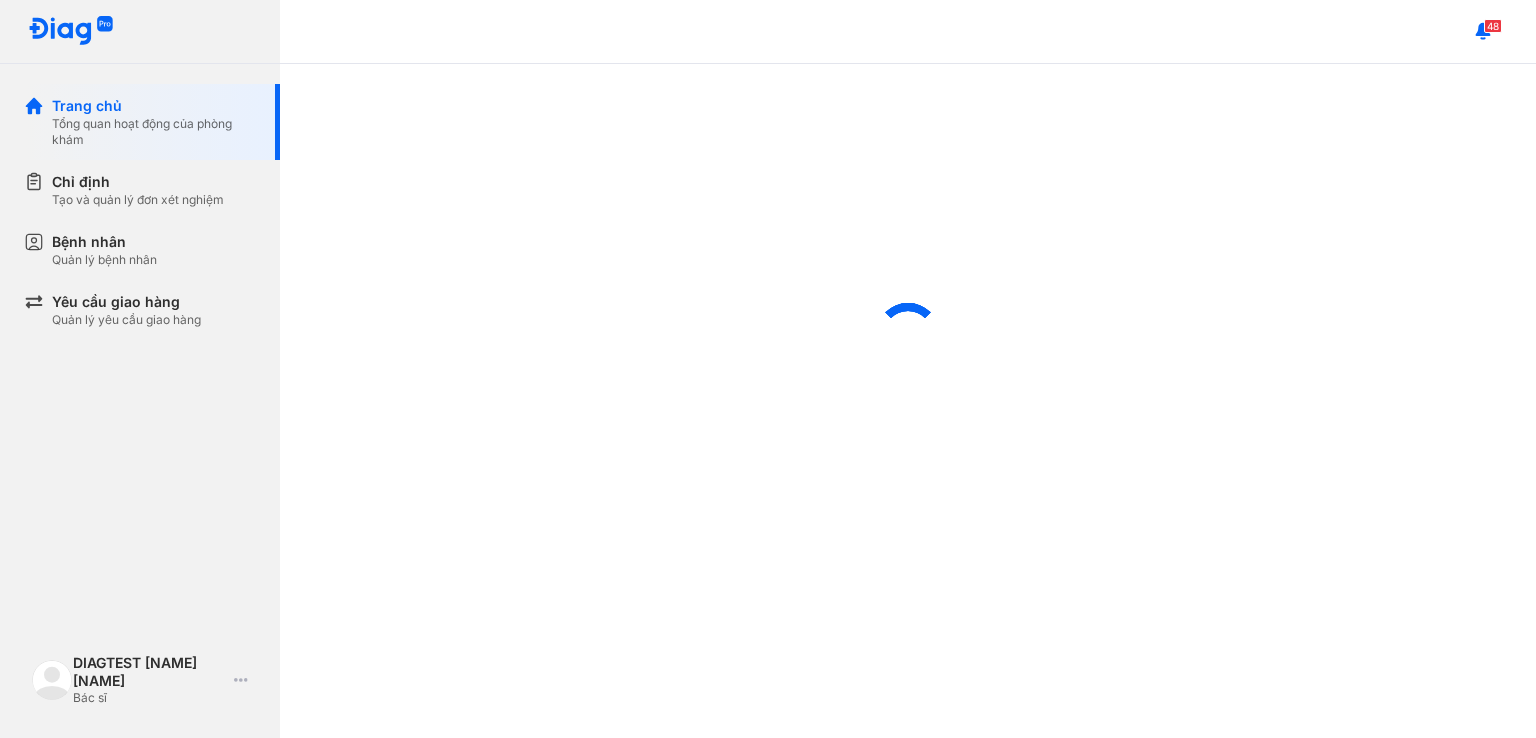 scroll, scrollTop: 0, scrollLeft: 0, axis: both 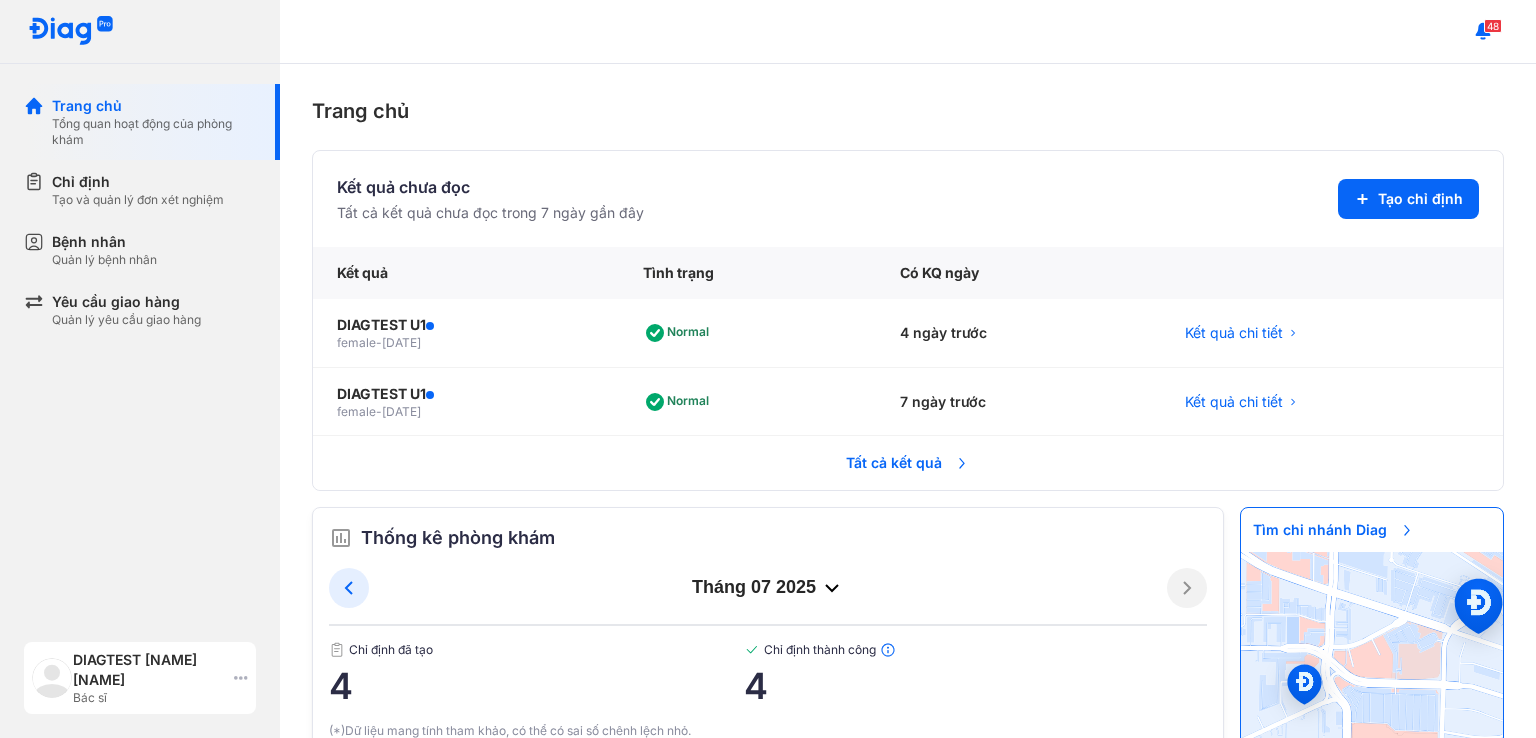 click 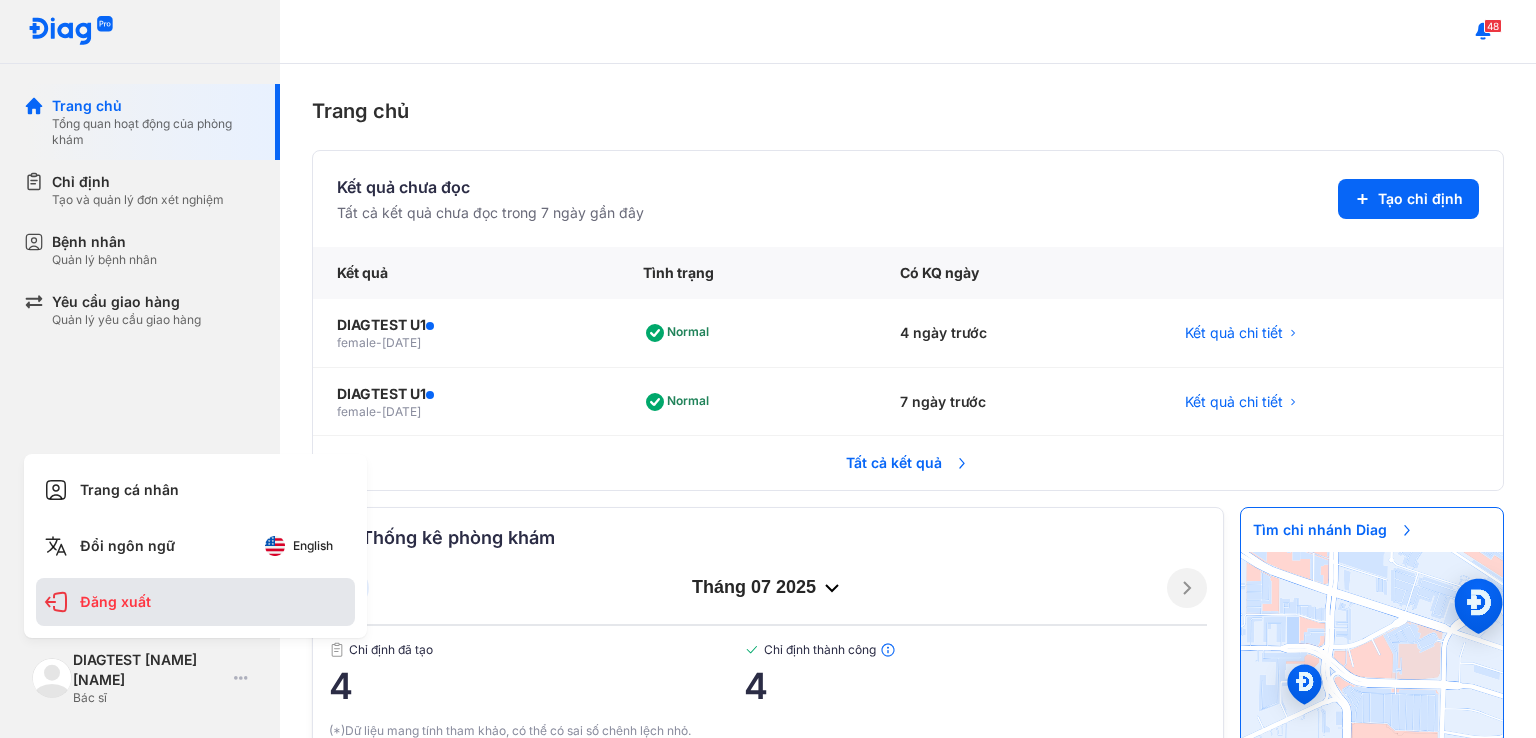 click on "Đăng xuất" 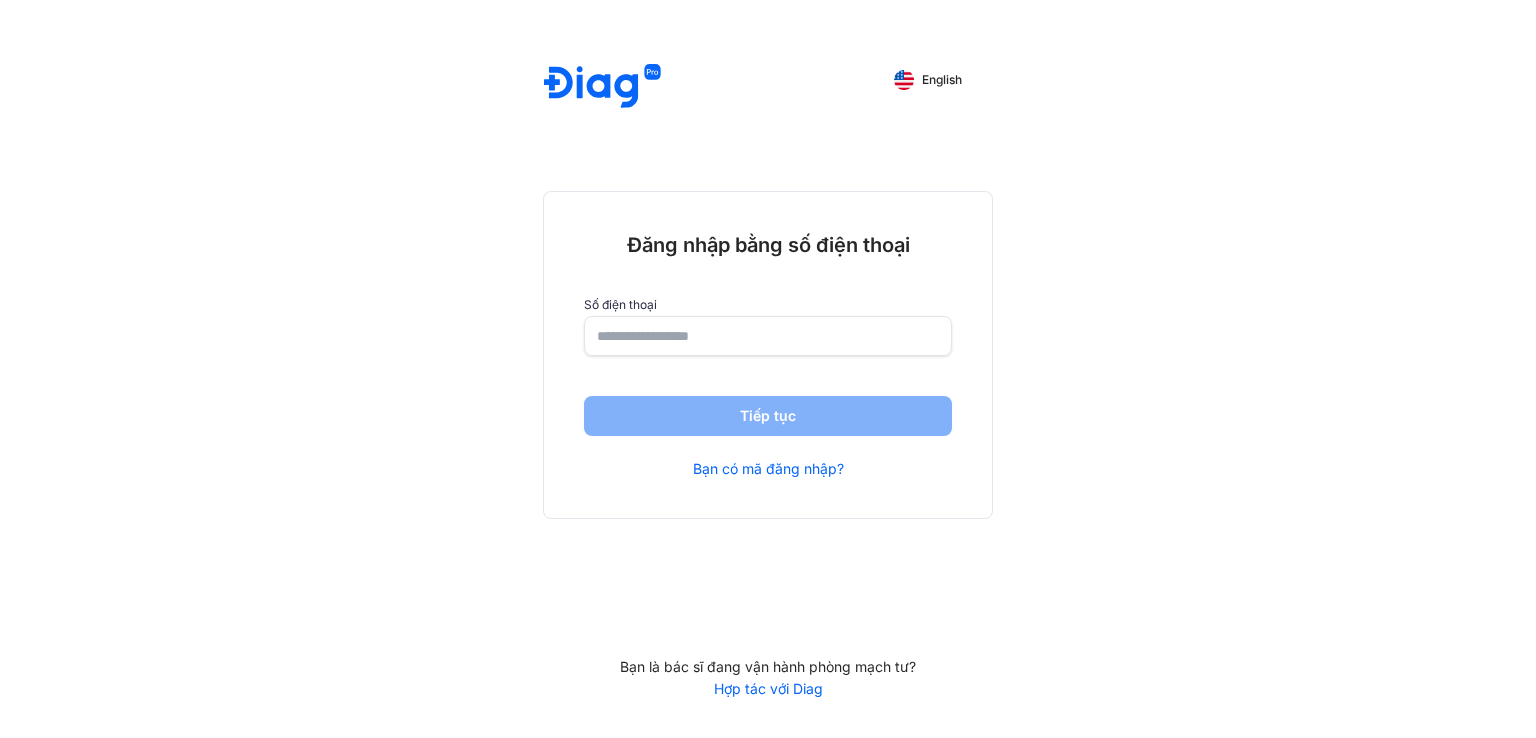 scroll, scrollTop: 0, scrollLeft: 0, axis: both 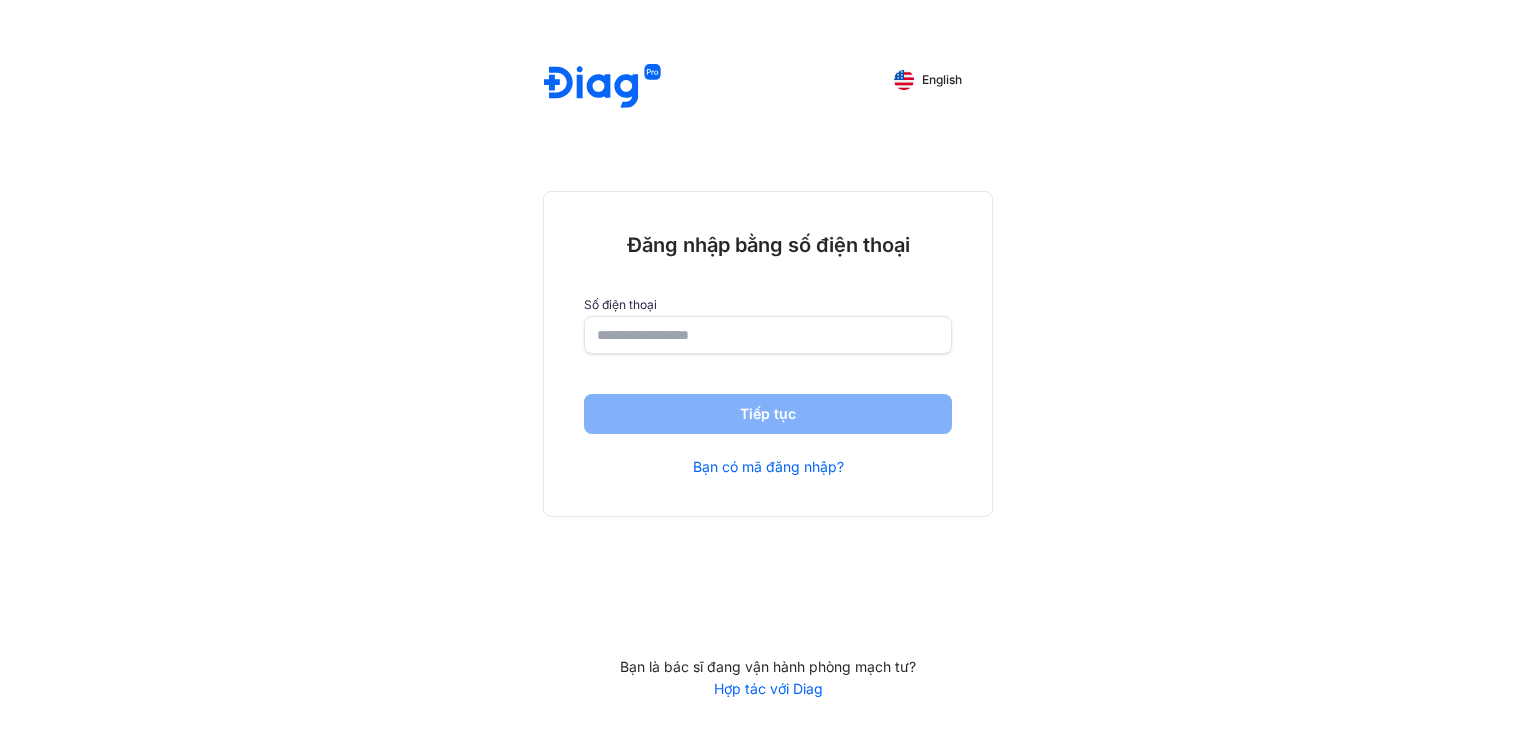click 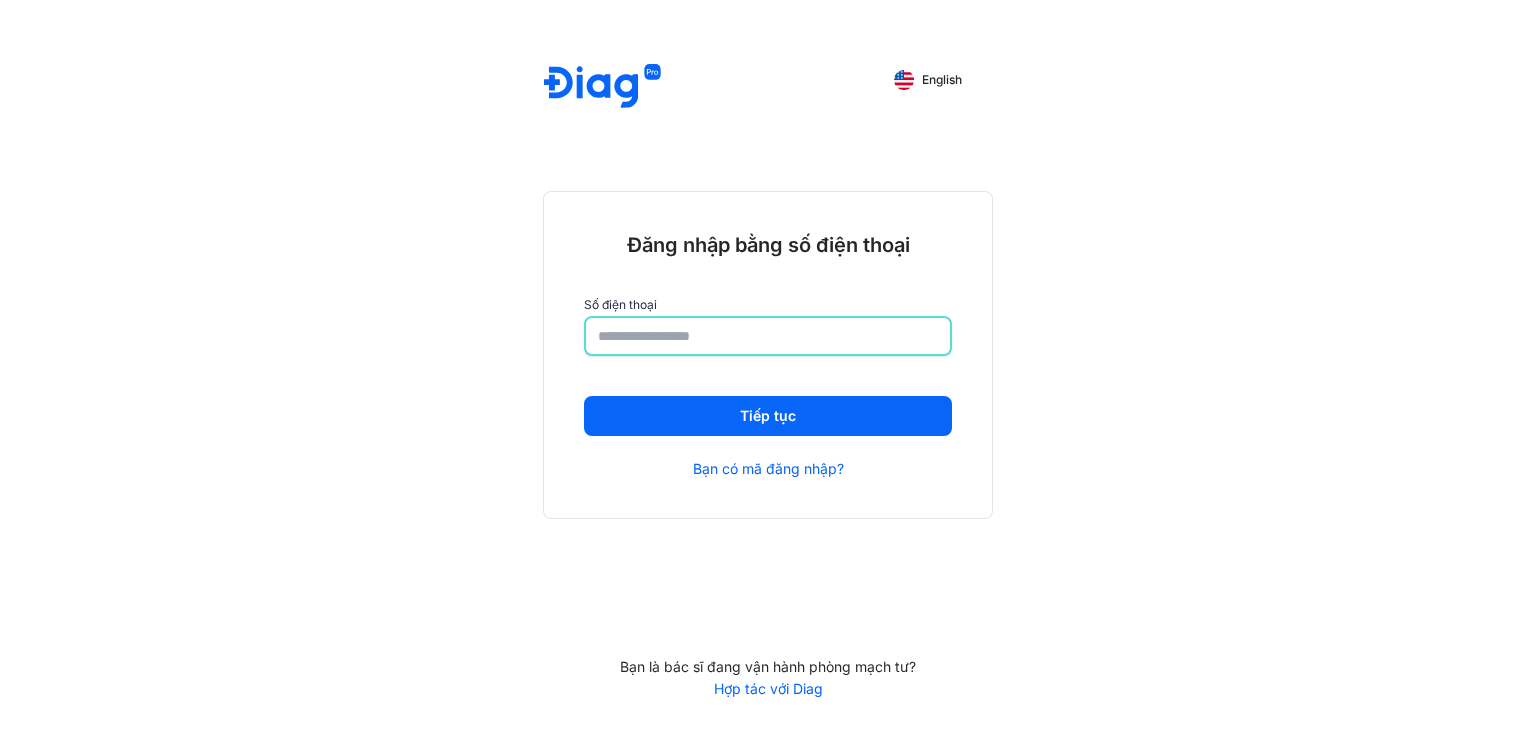 type on "**********" 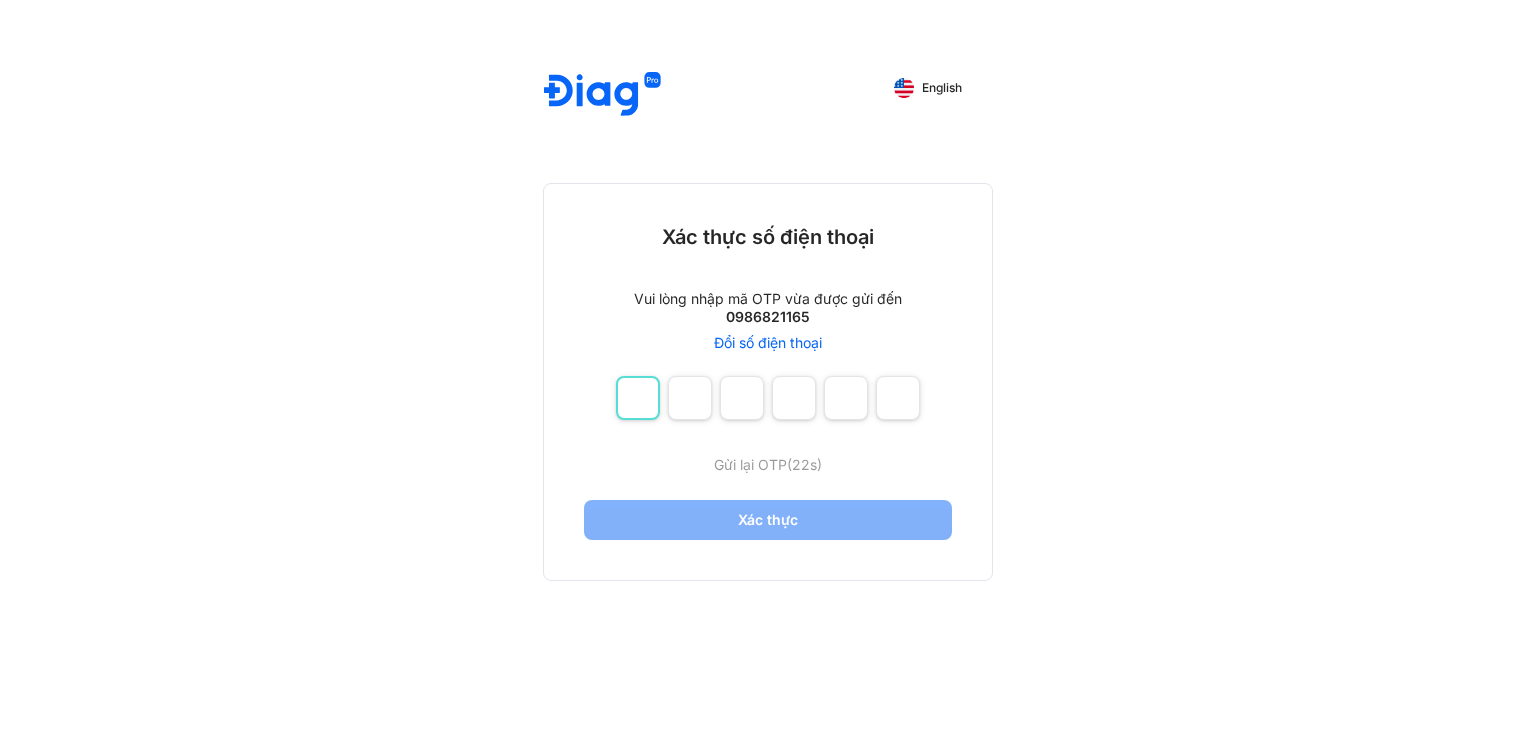 click at bounding box center [638, 398] 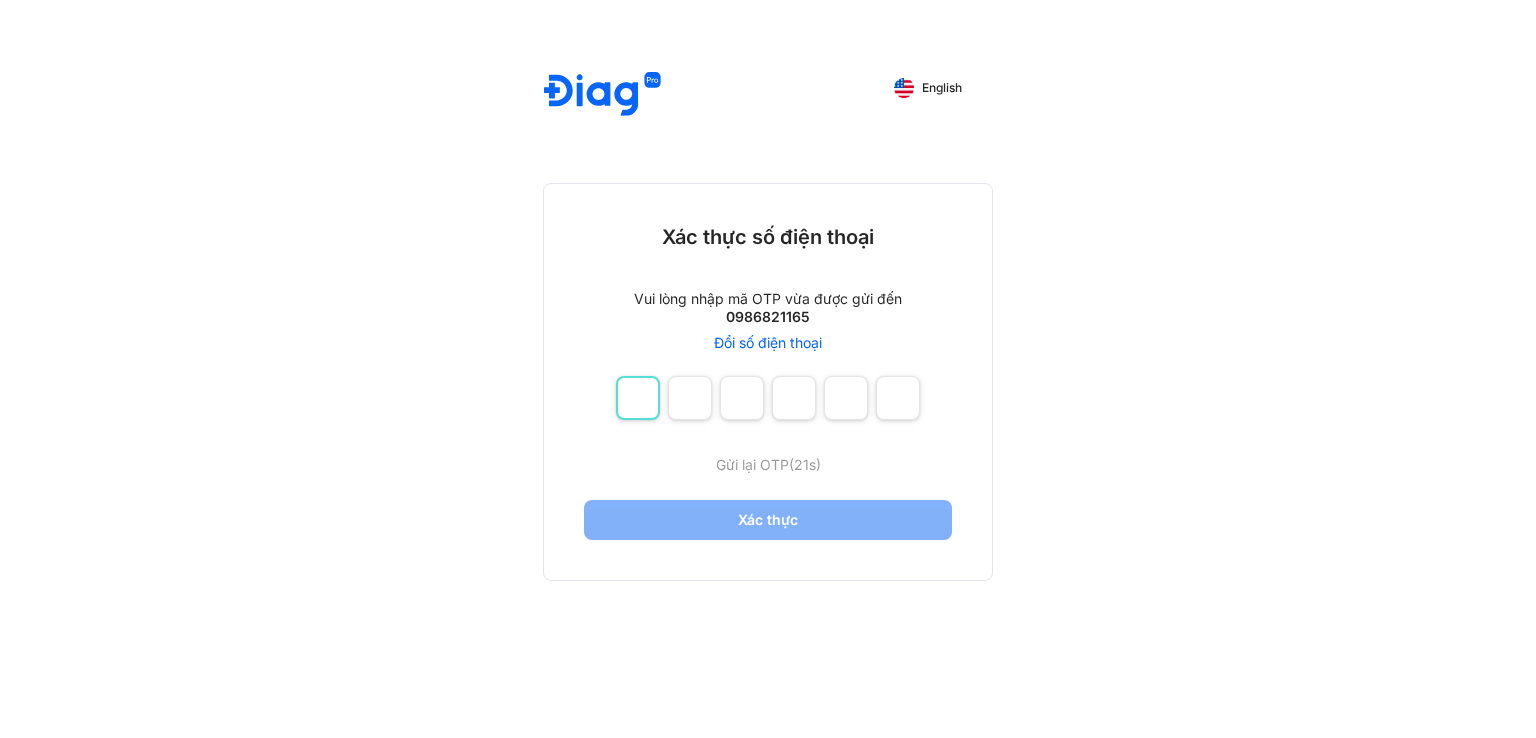 type on "*" 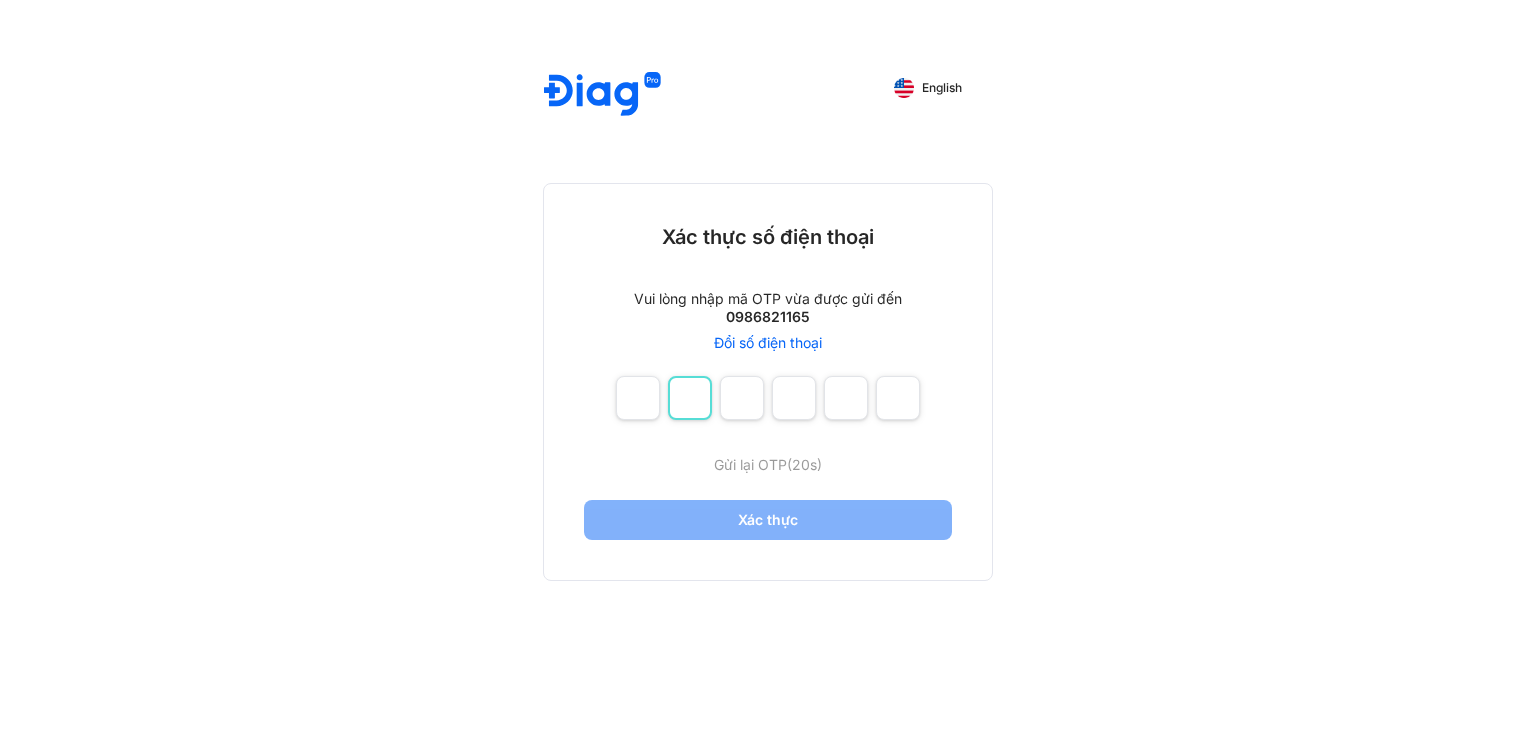 type on "*" 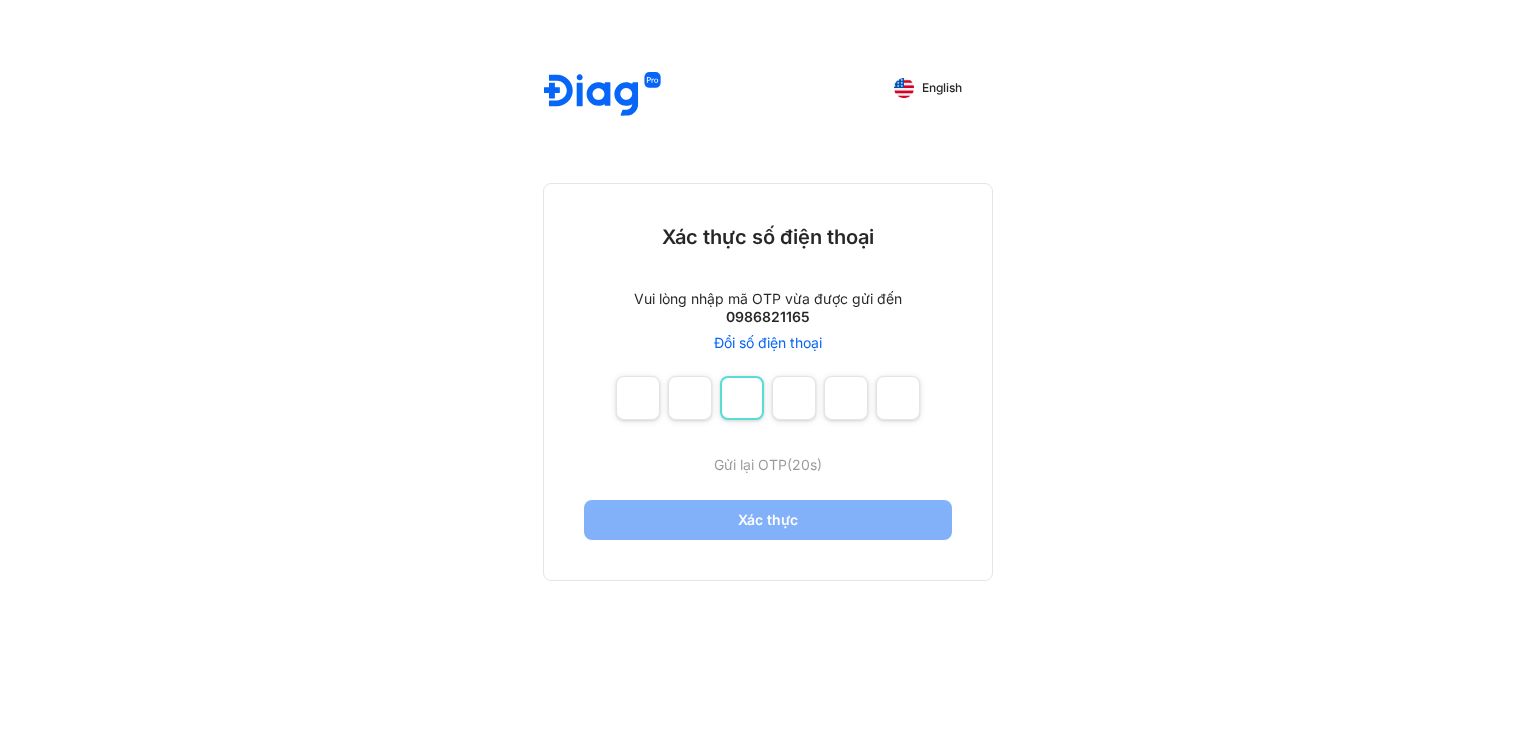 type on "*" 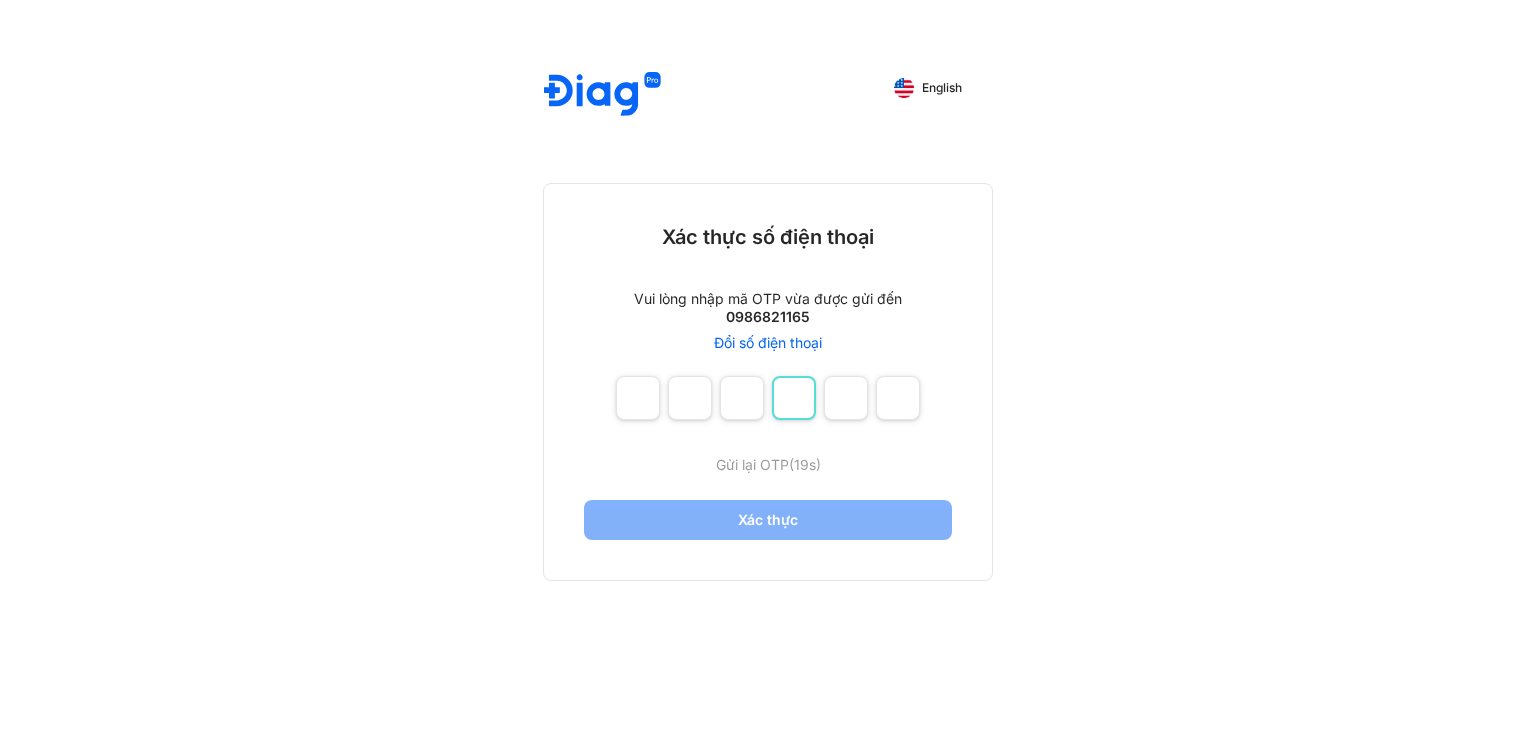 type on "*" 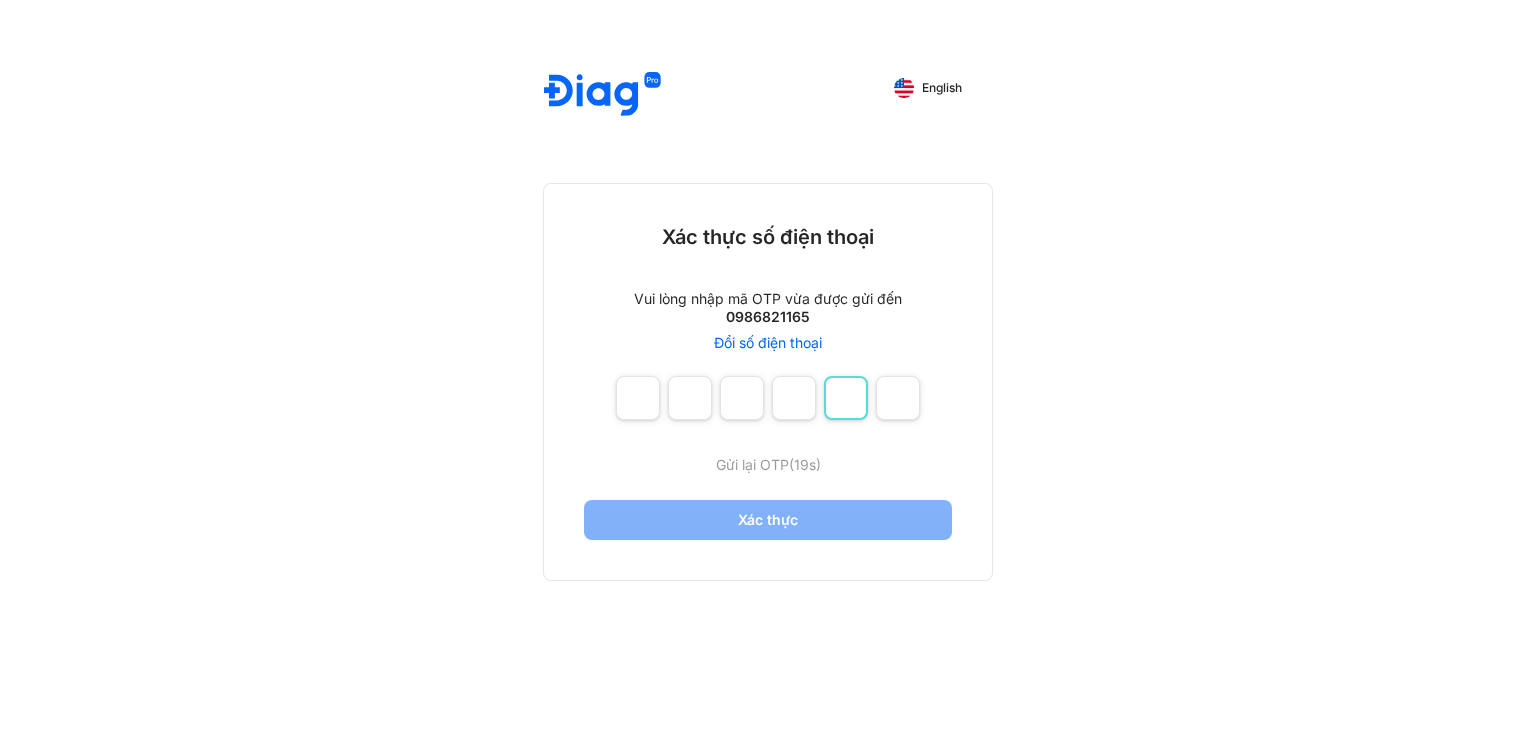 type on "*" 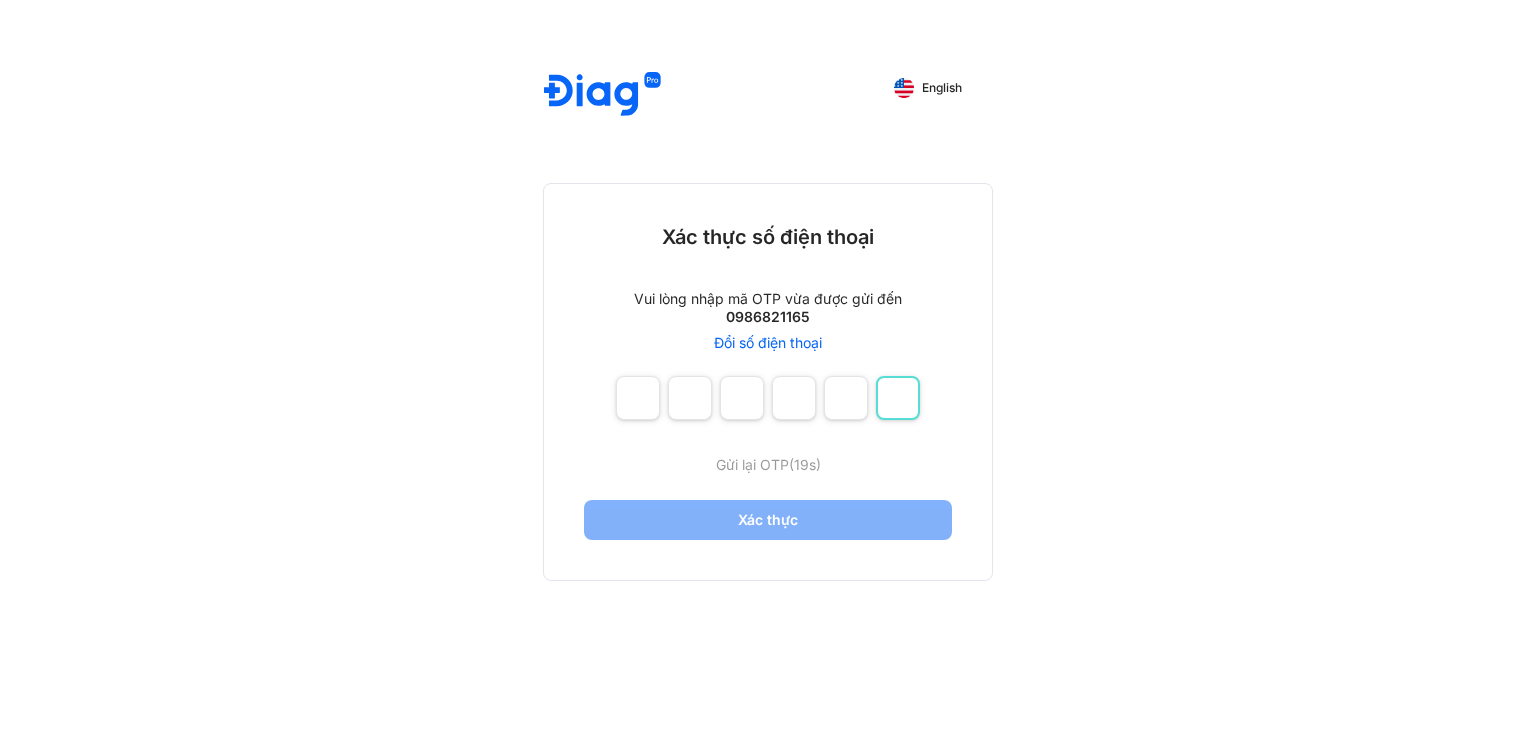 type on "*" 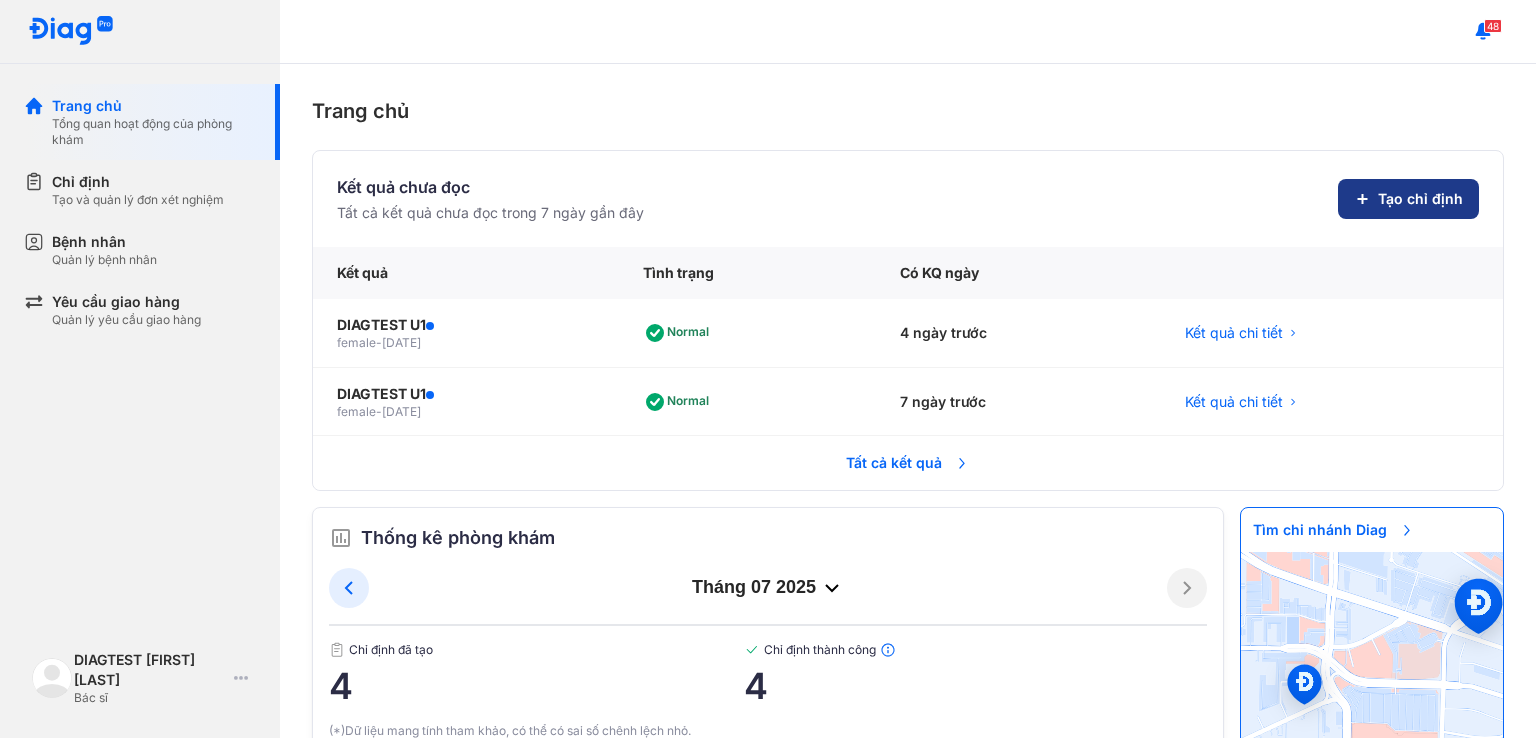 click on "Tạo chỉ định" 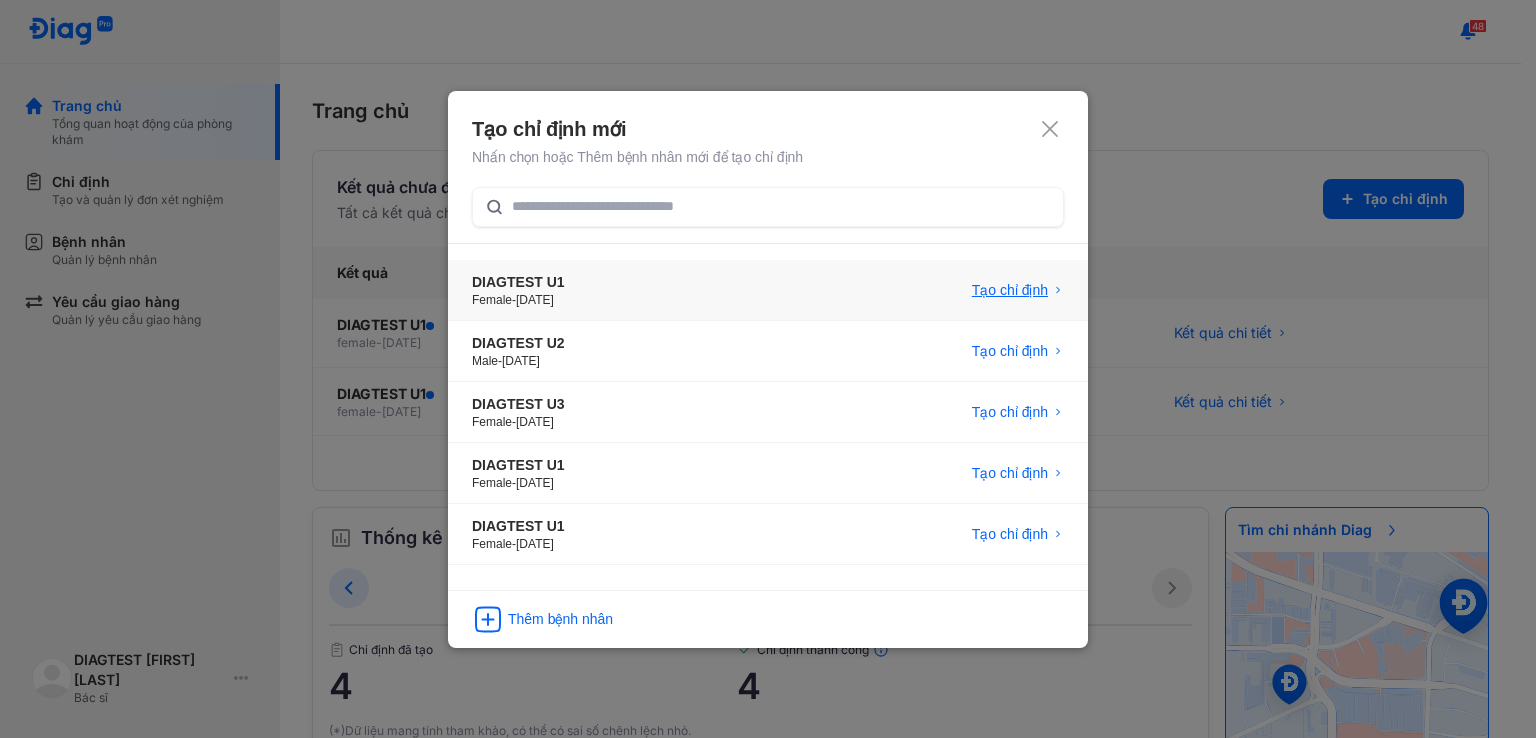 click on "Tạo chỉ định" at bounding box center (1010, 290) 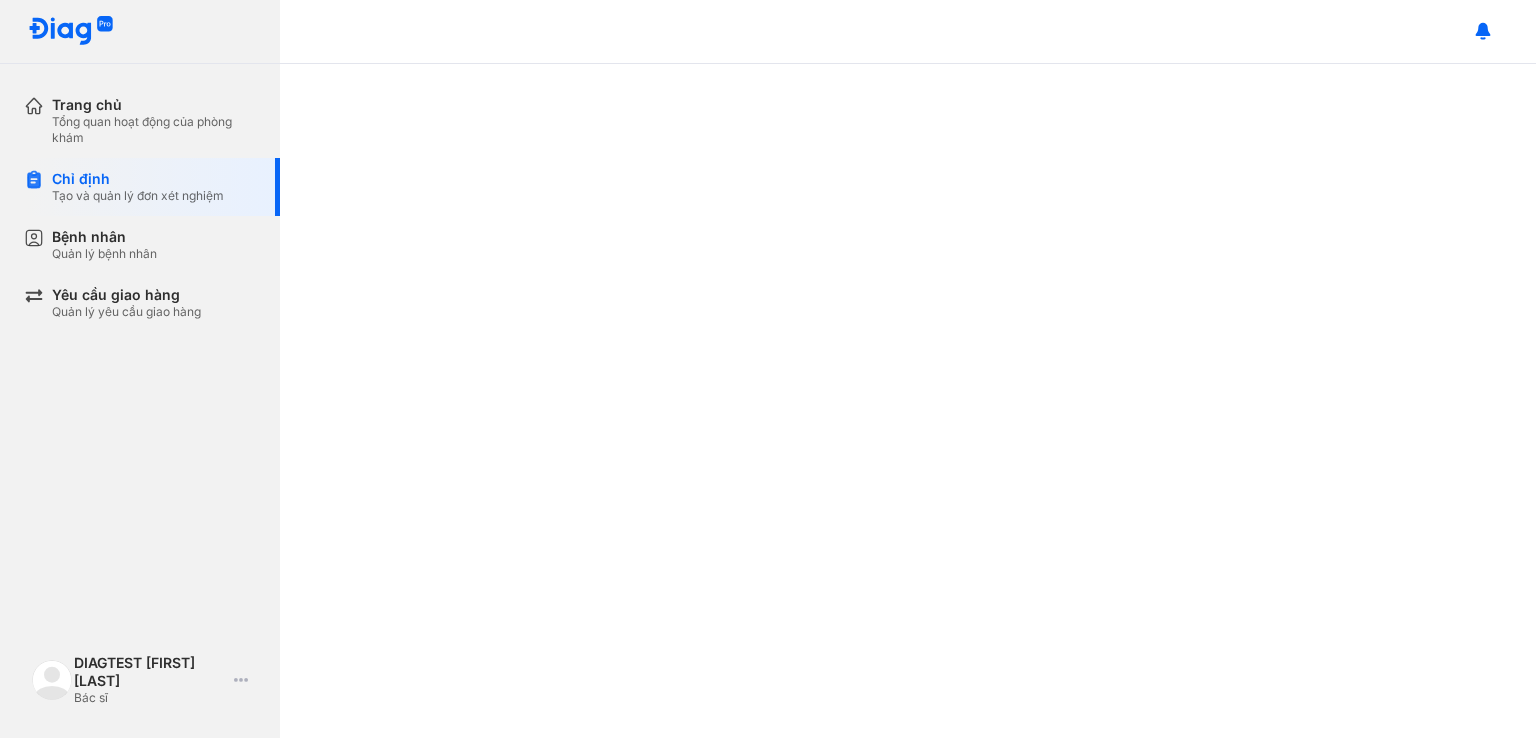 scroll, scrollTop: 0, scrollLeft: 0, axis: both 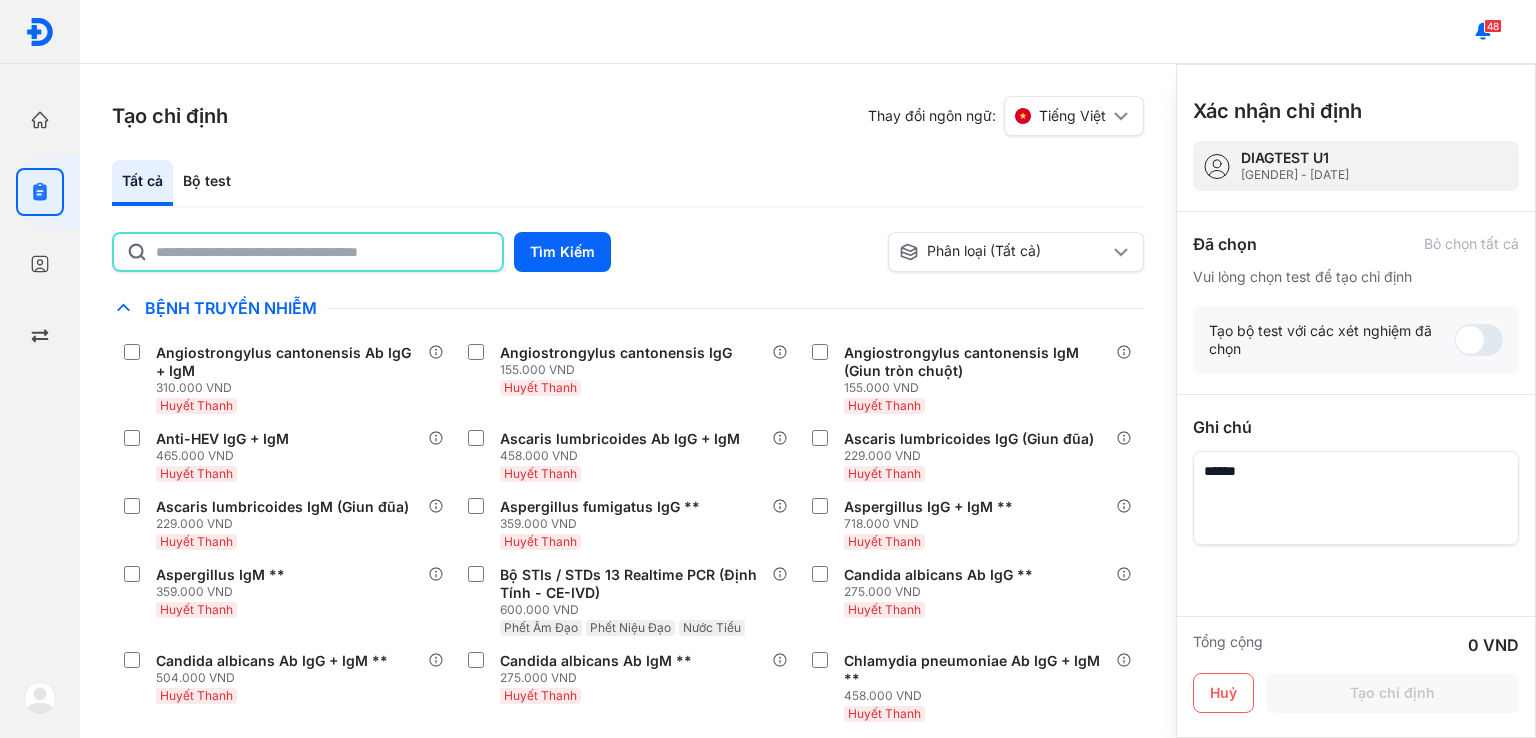 click 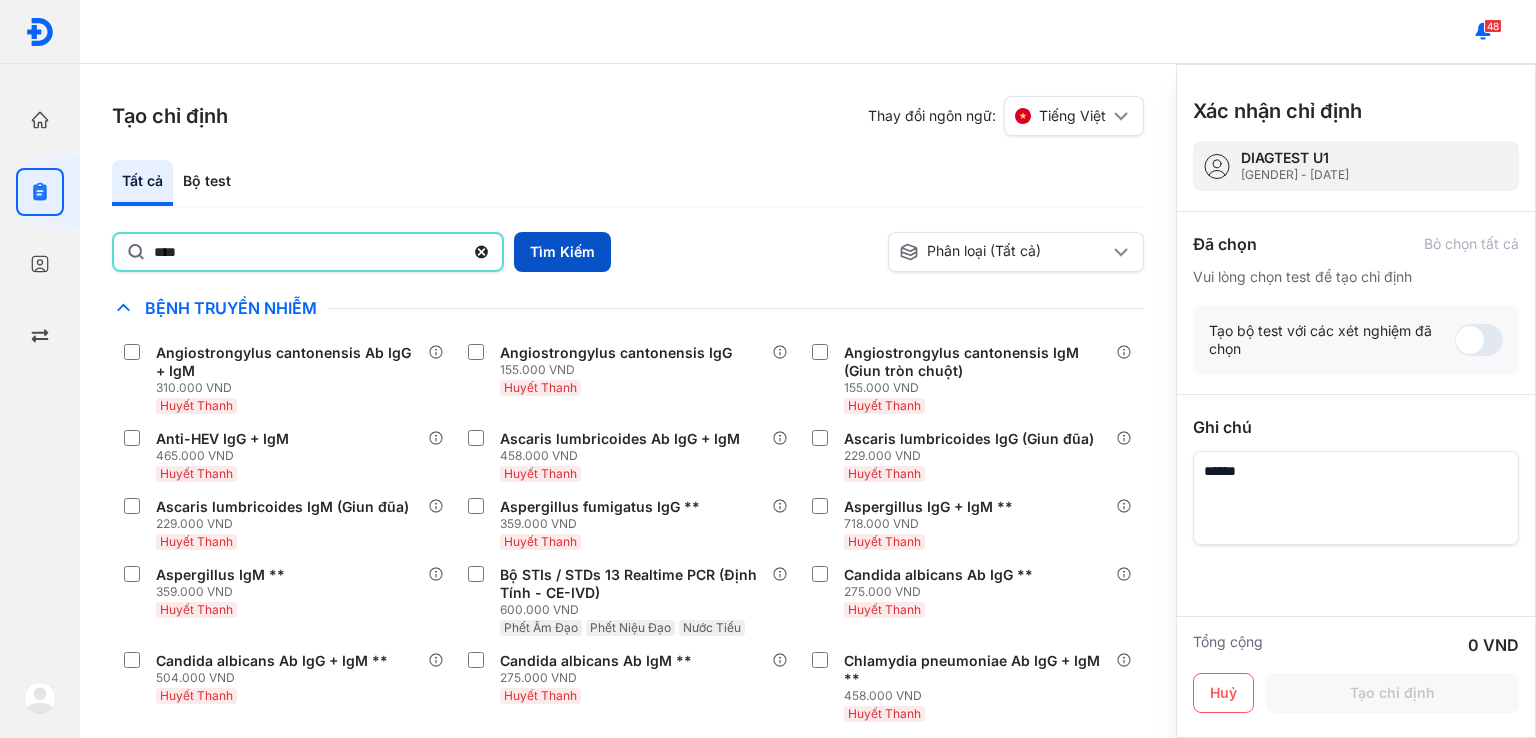 type on "****" 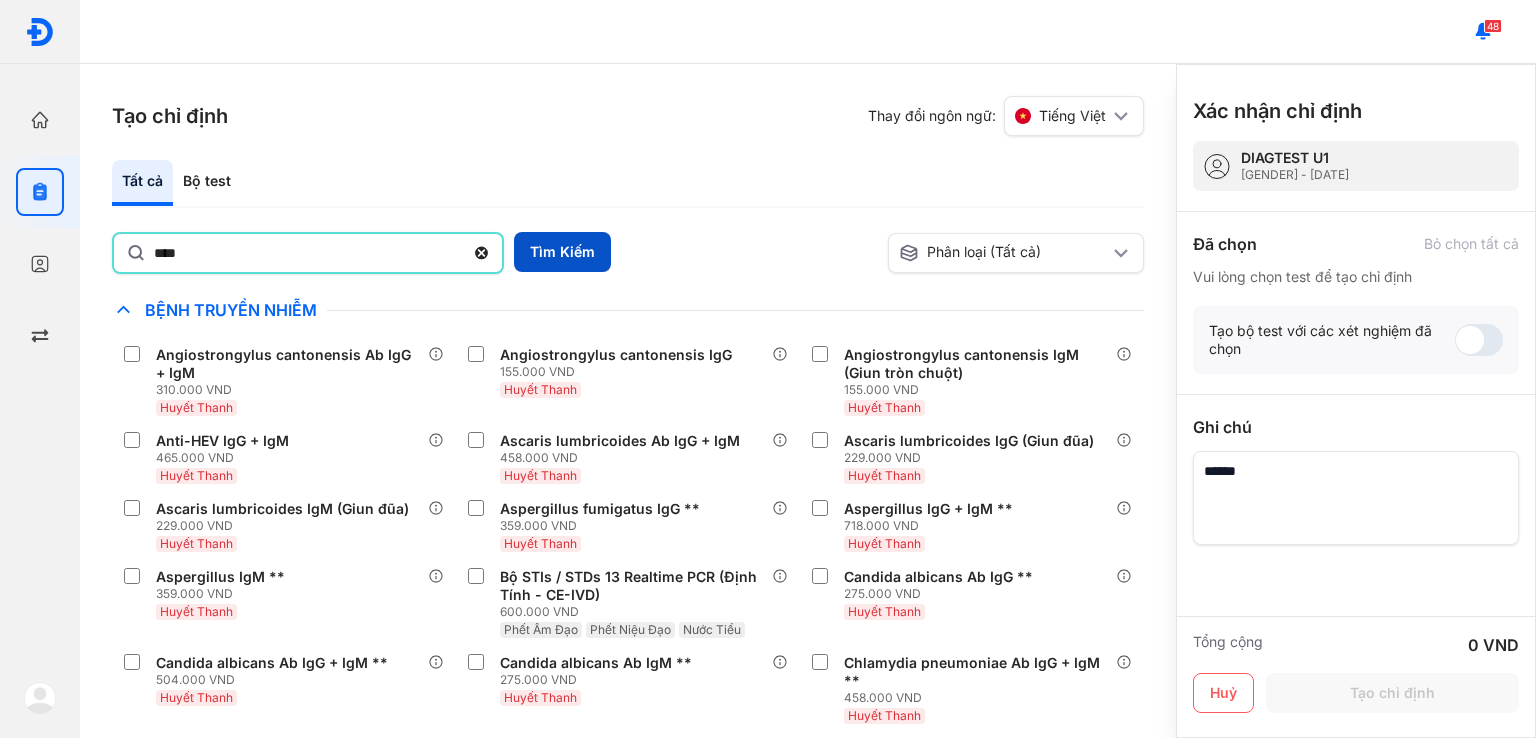 click on "Tìm Kiếm" at bounding box center [562, 252] 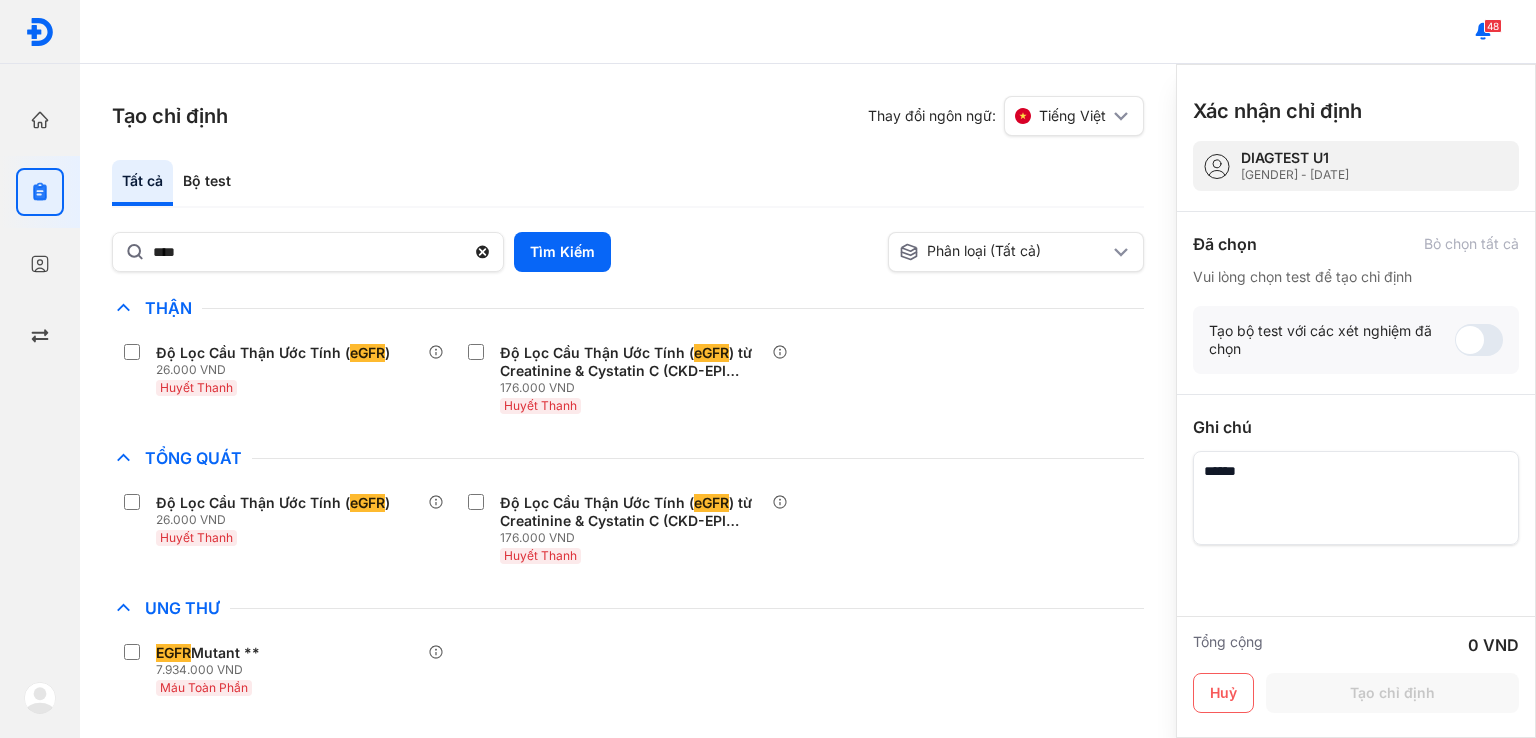 type 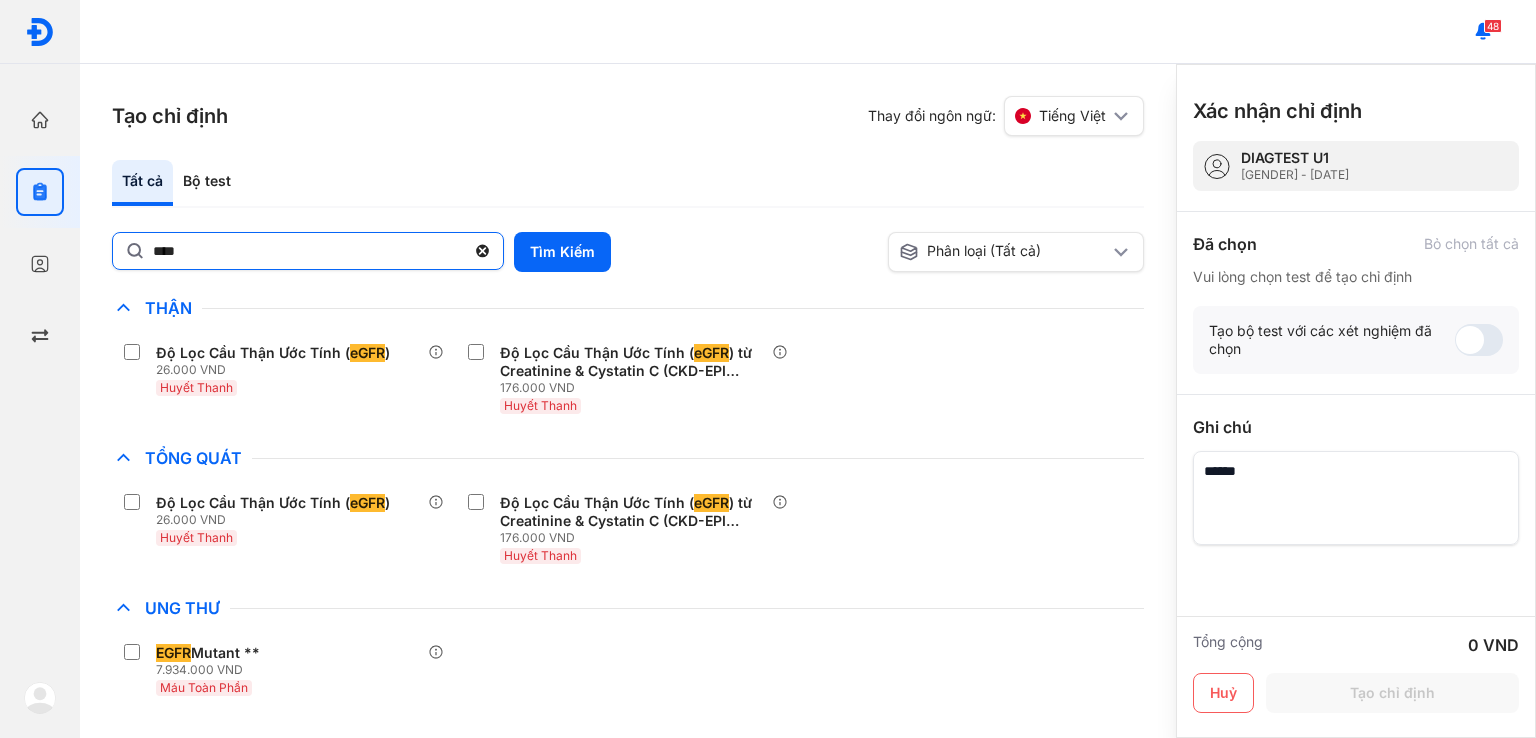 click on "****" 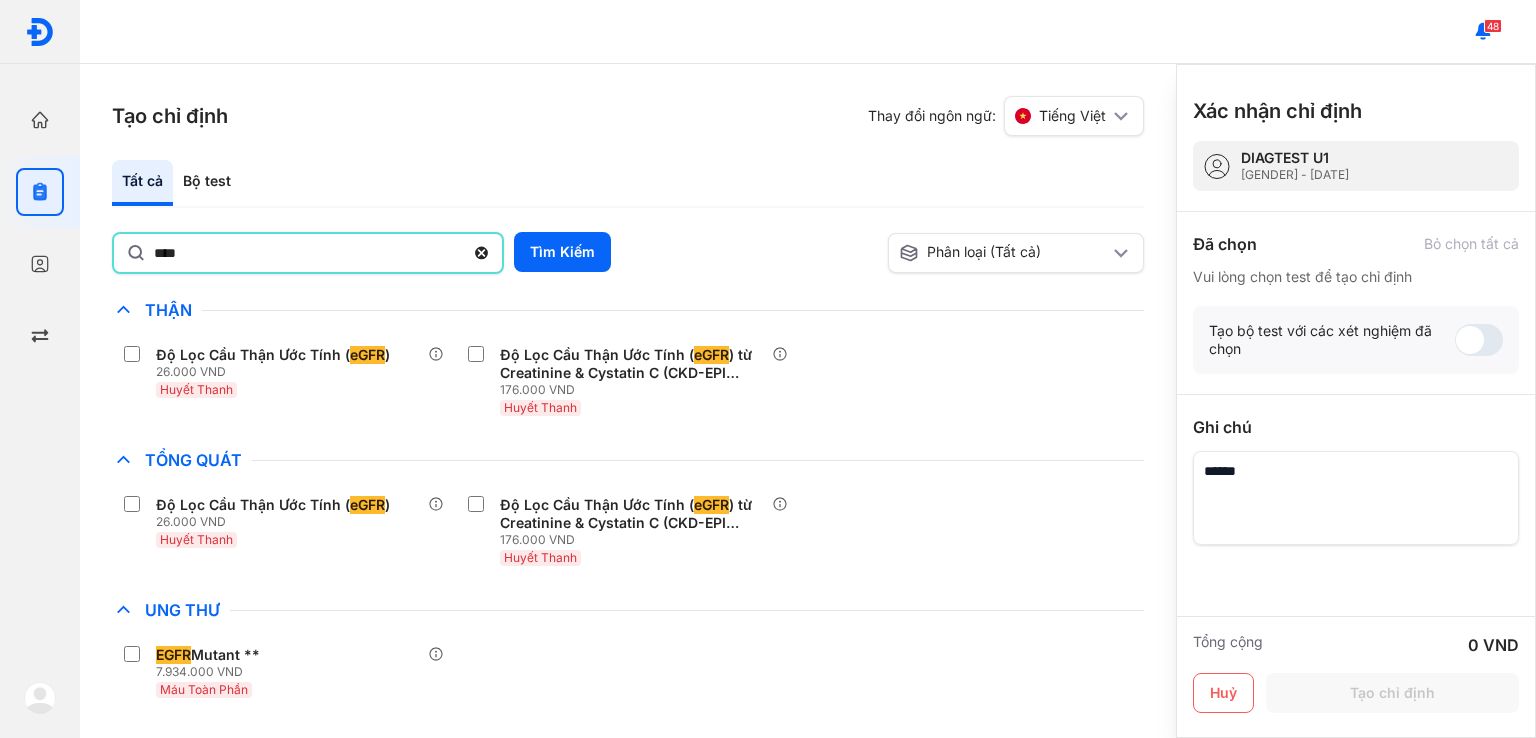 drag, startPoint x: 485, startPoint y: 255, endPoint x: 1061, endPoint y: 1, distance: 629.5173 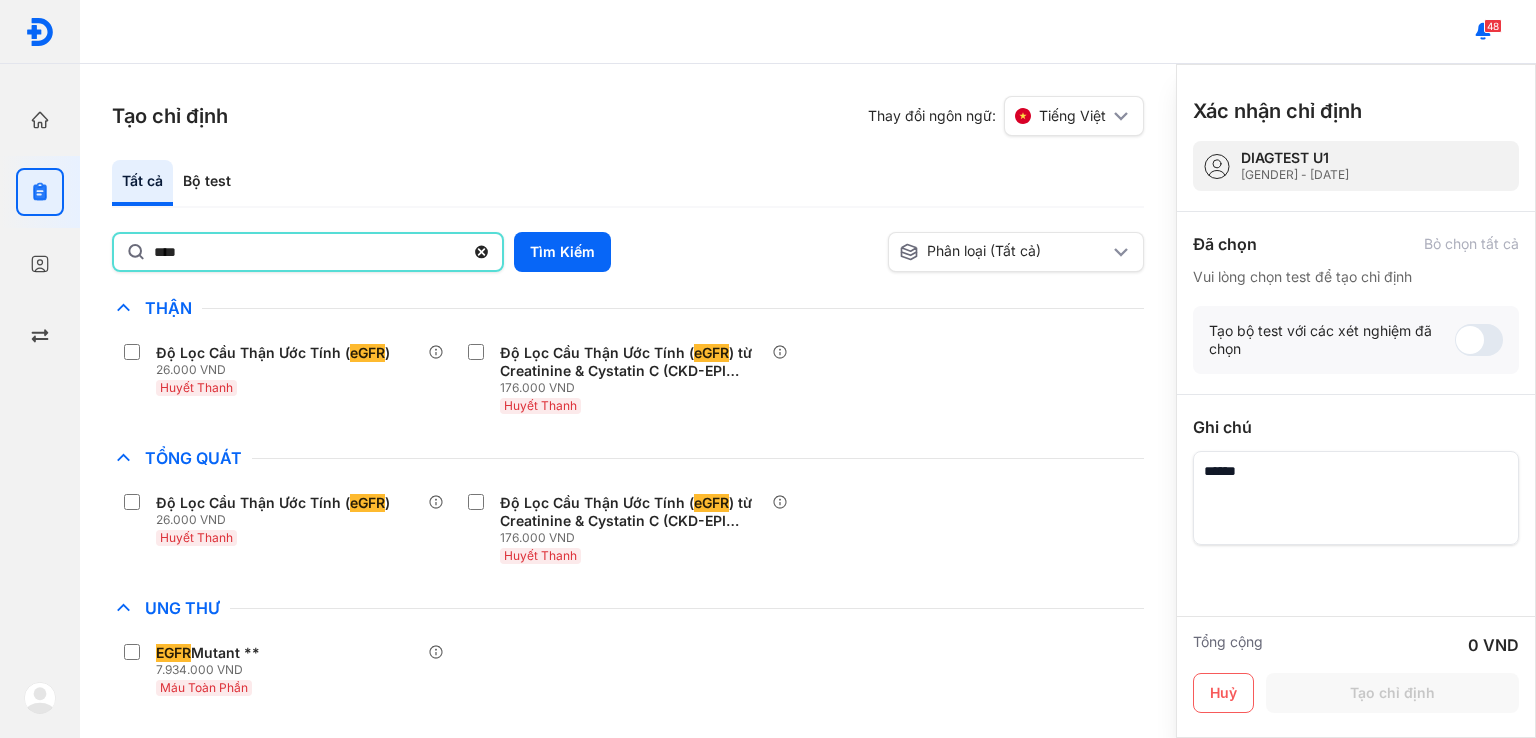 click on "****" 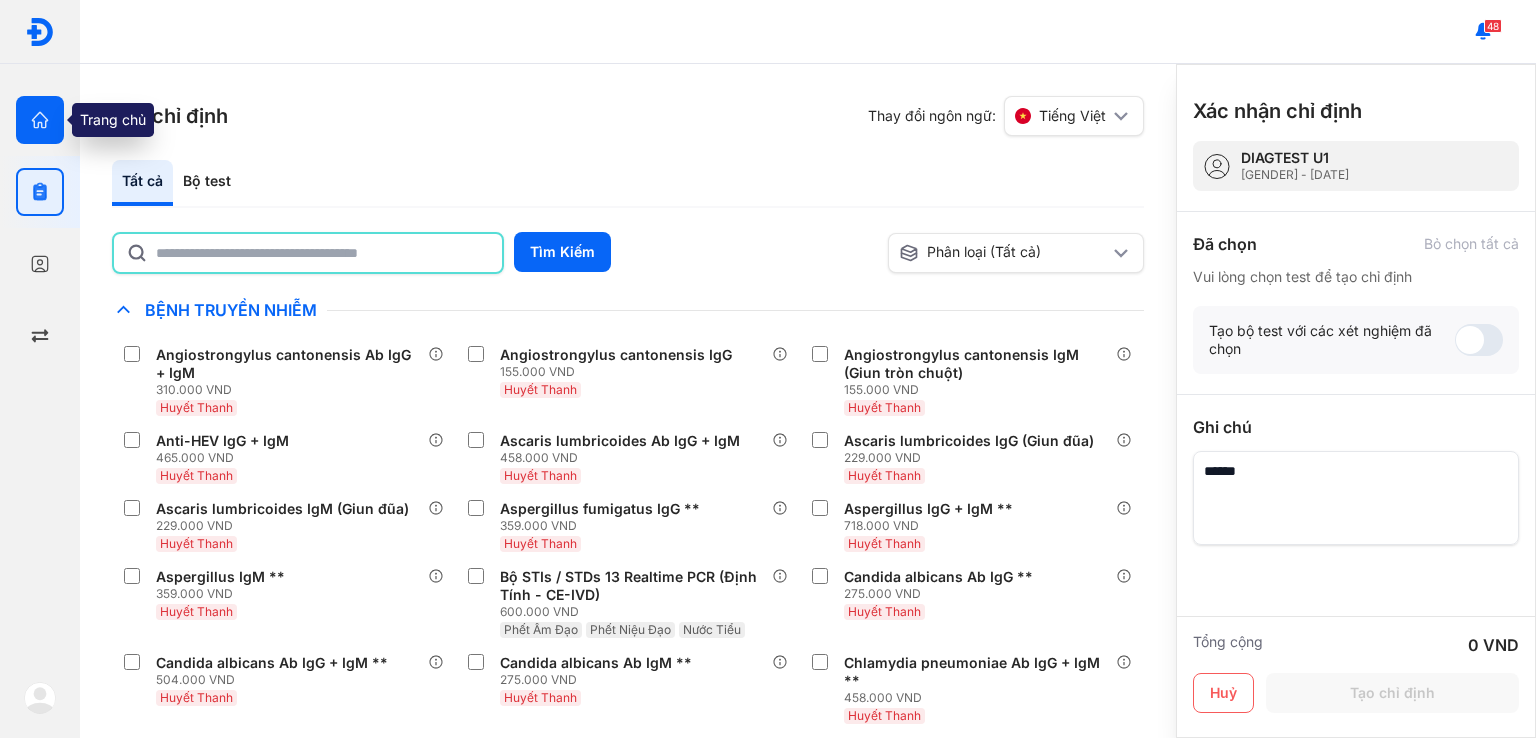 click at bounding box center [40, 120] 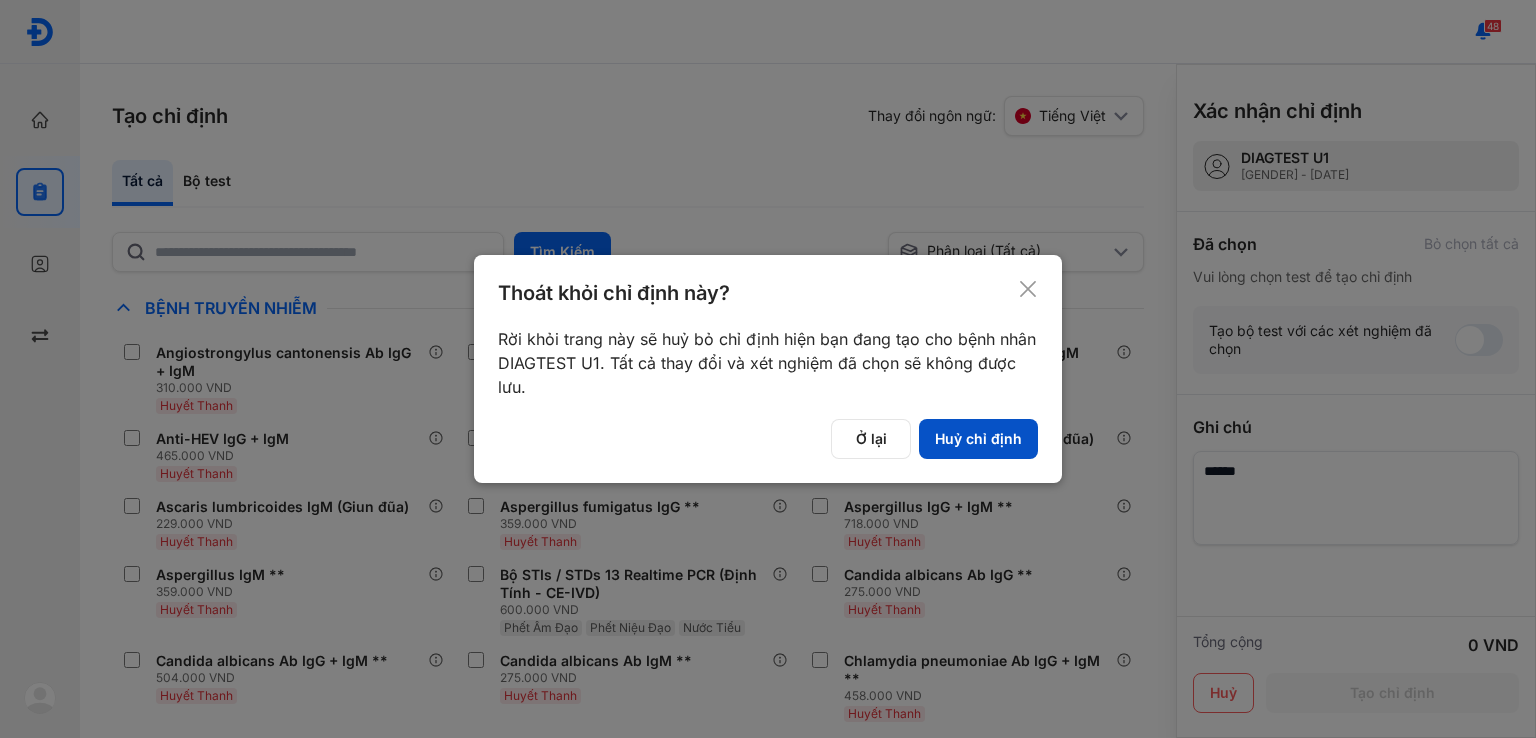 click on "Huỷ chỉ định" at bounding box center (978, 439) 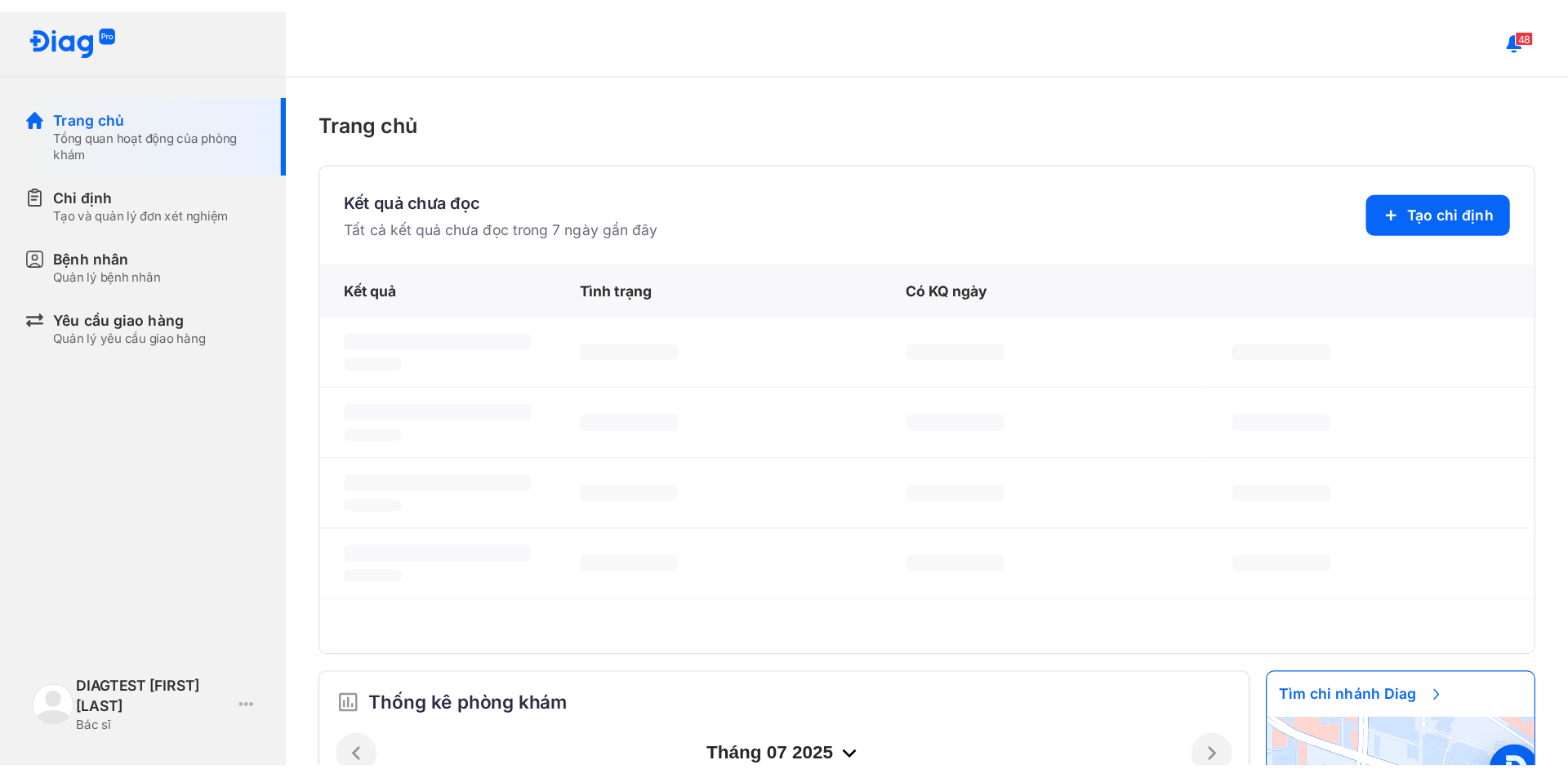 scroll, scrollTop: 0, scrollLeft: 0, axis: both 